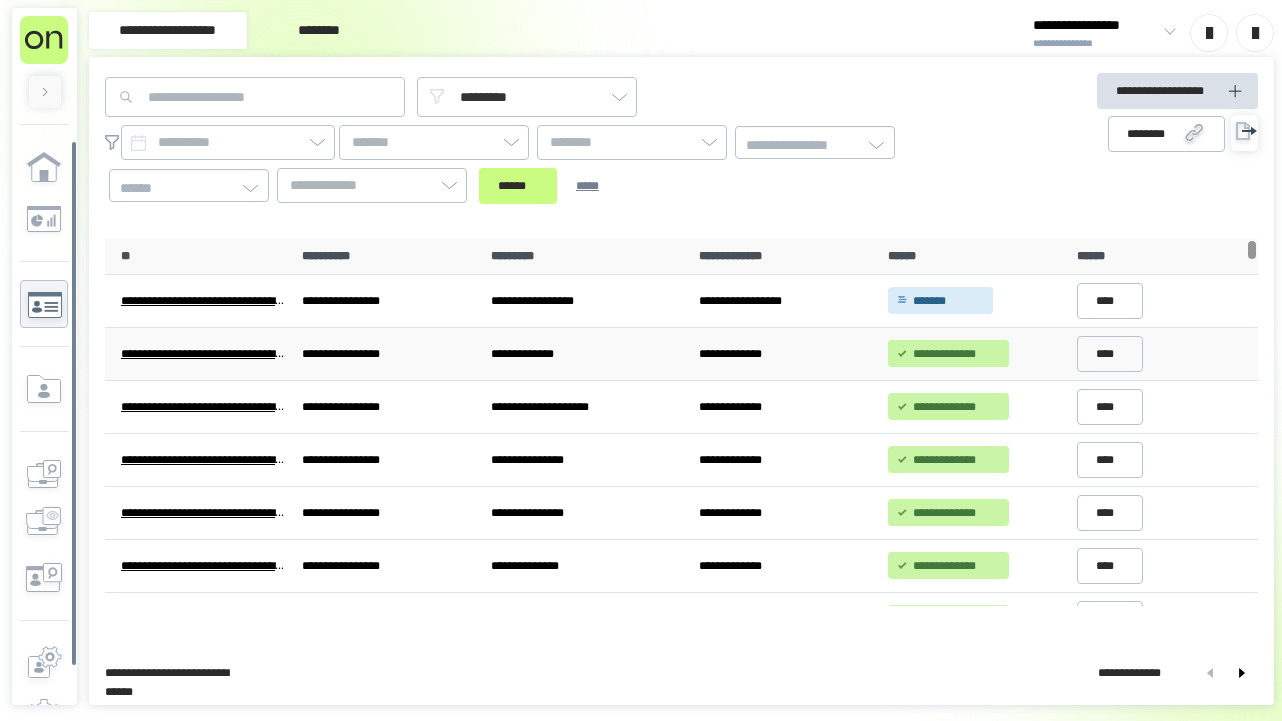 scroll, scrollTop: 0, scrollLeft: 0, axis: both 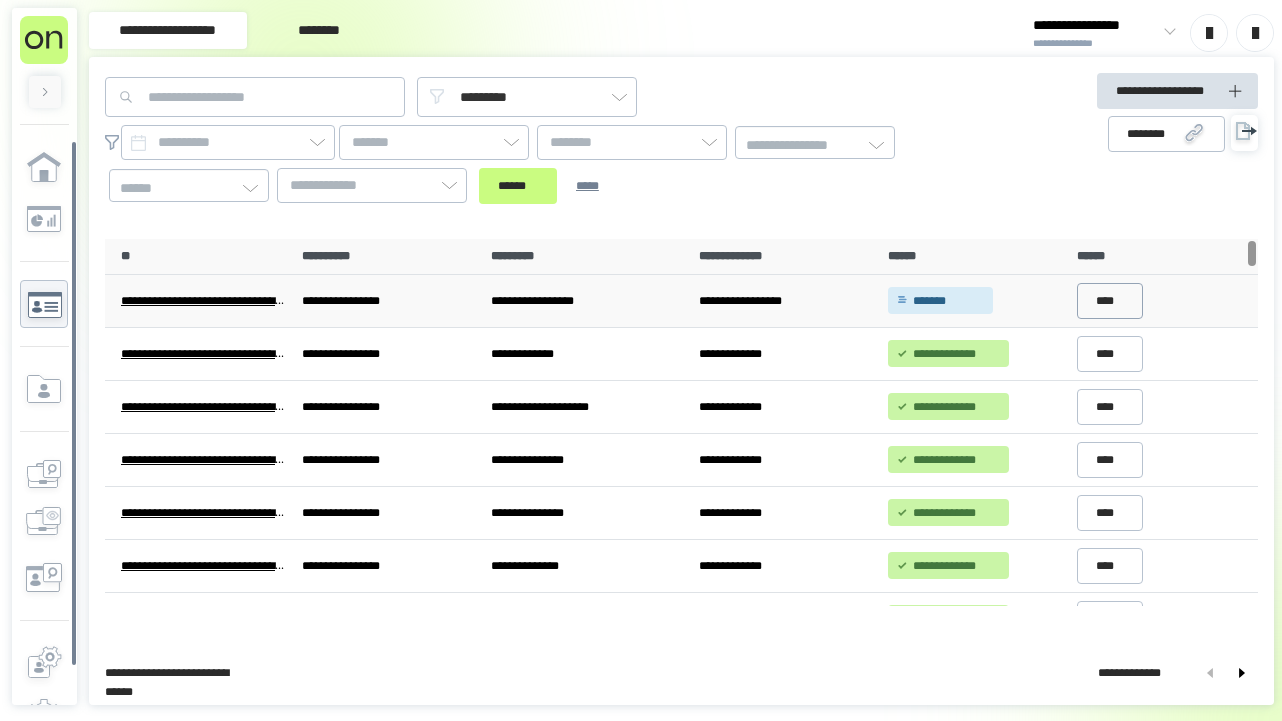 click on "****" at bounding box center [1110, 301] 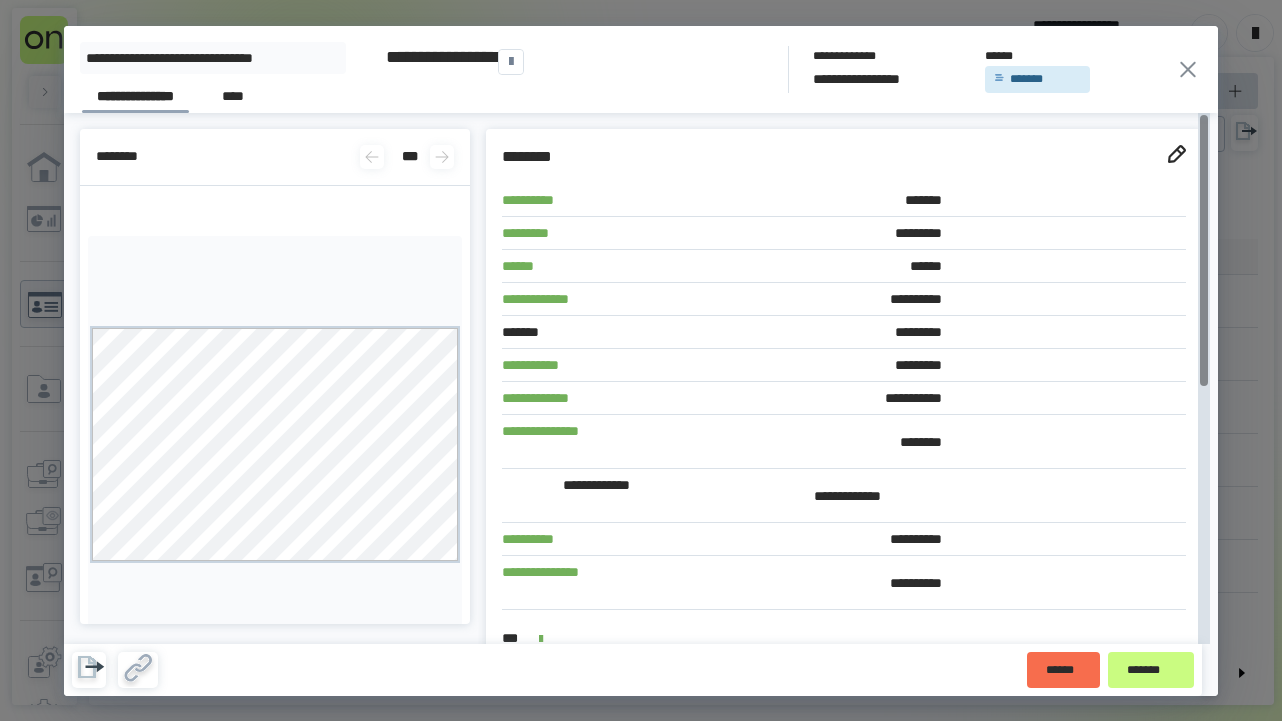 click on "*****" at bounding box center [1159, 1356] 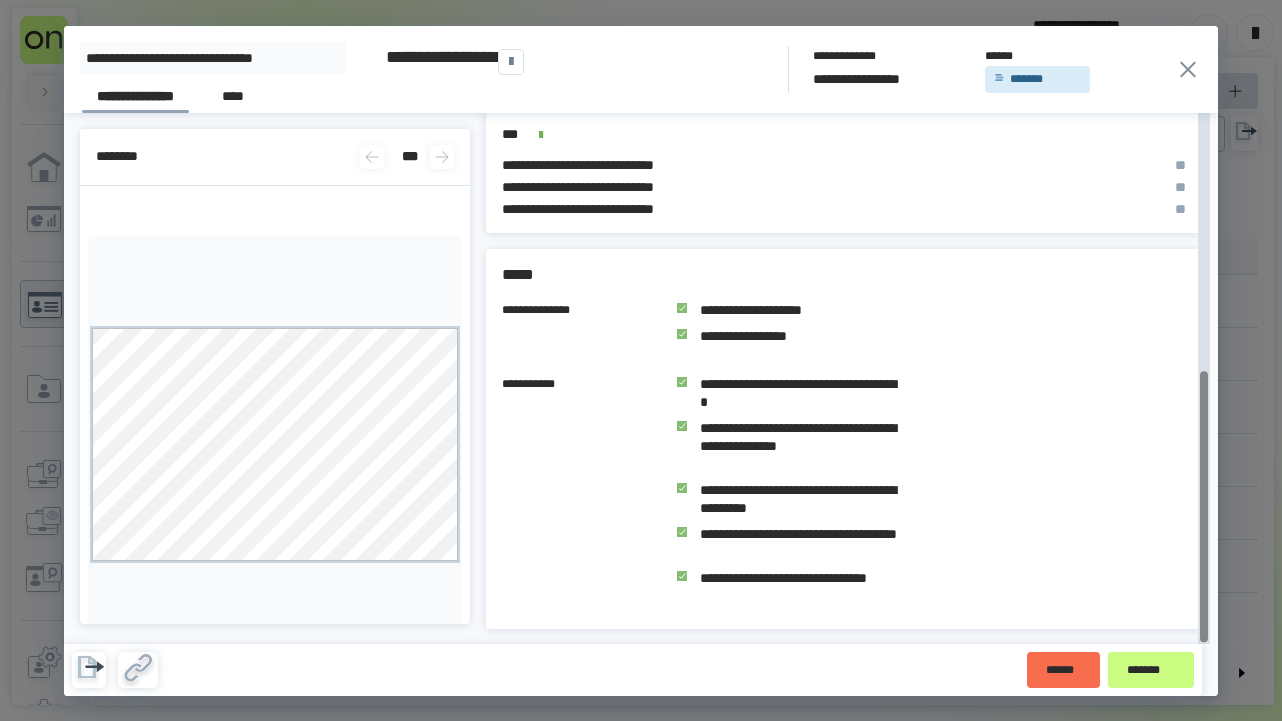 scroll, scrollTop: 503, scrollLeft: 0, axis: vertical 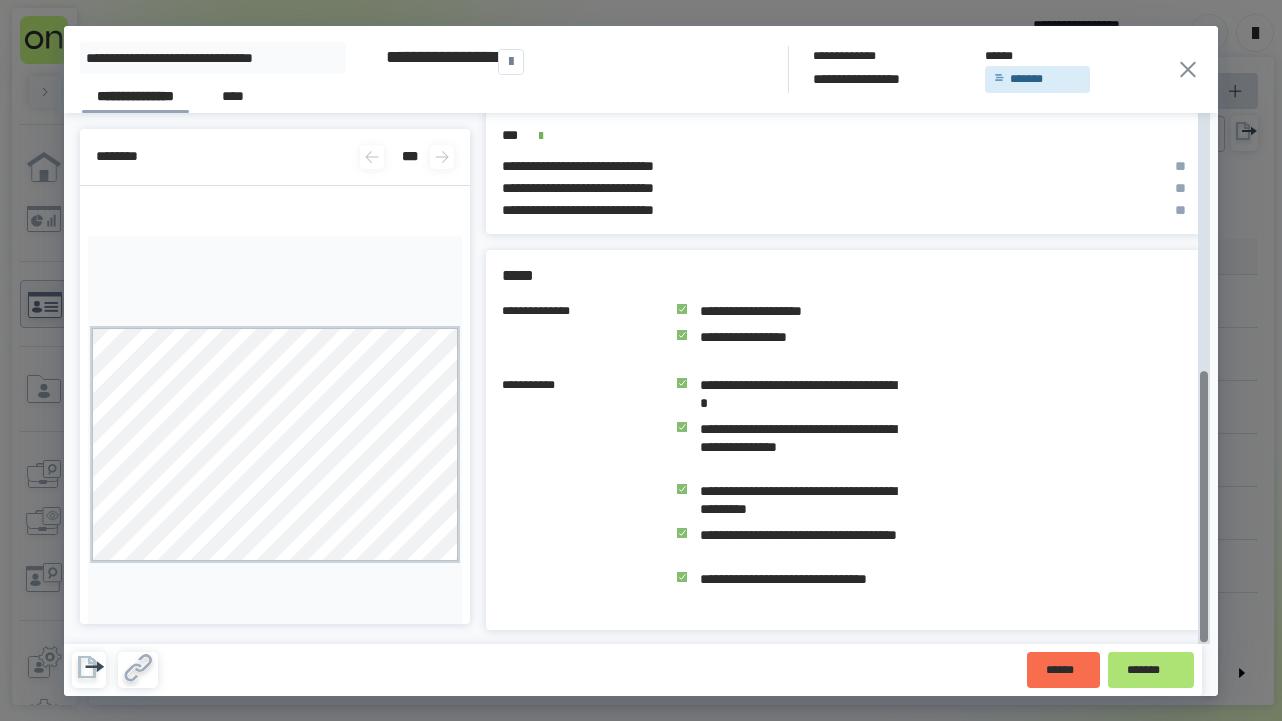 click on "*******" at bounding box center (1151, 670) 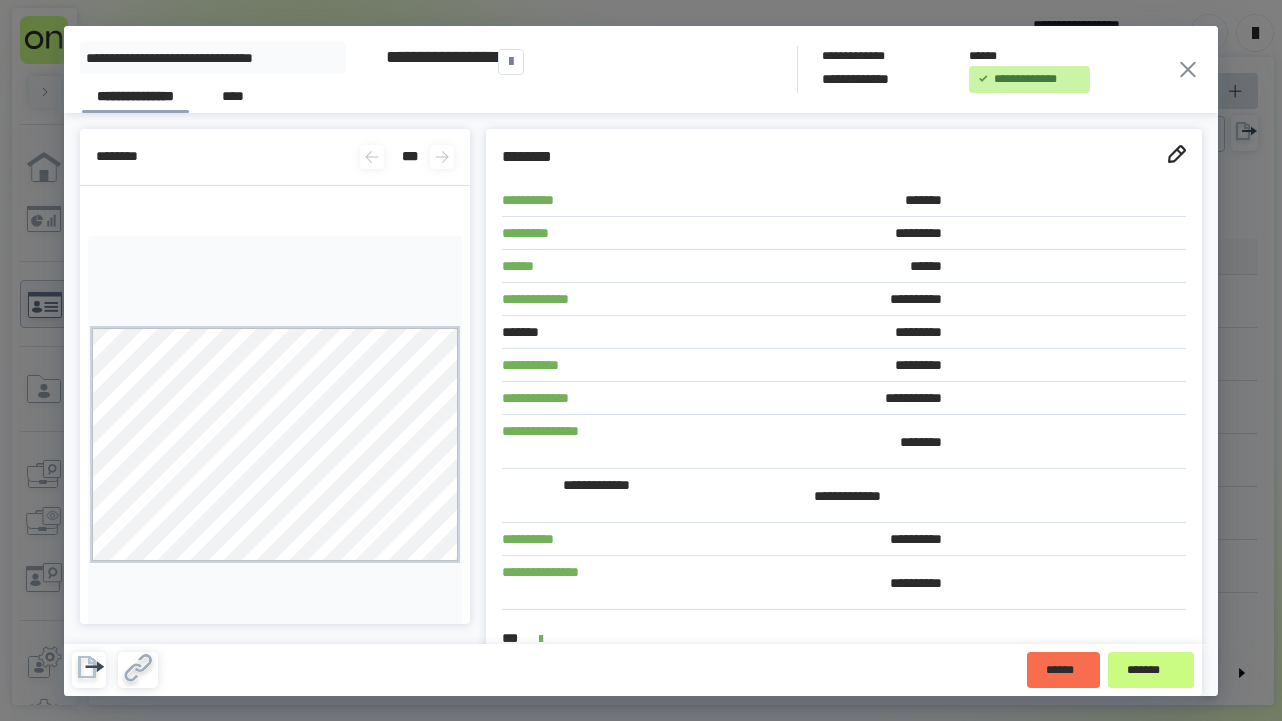 click 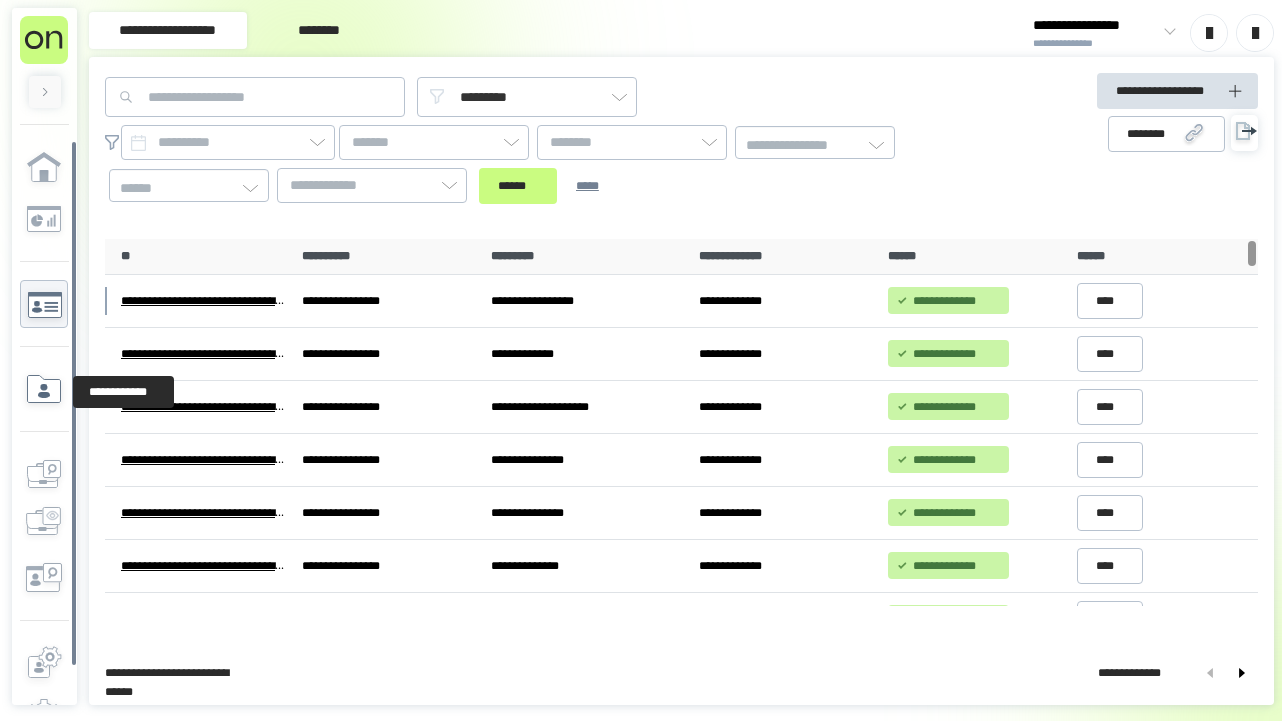 click 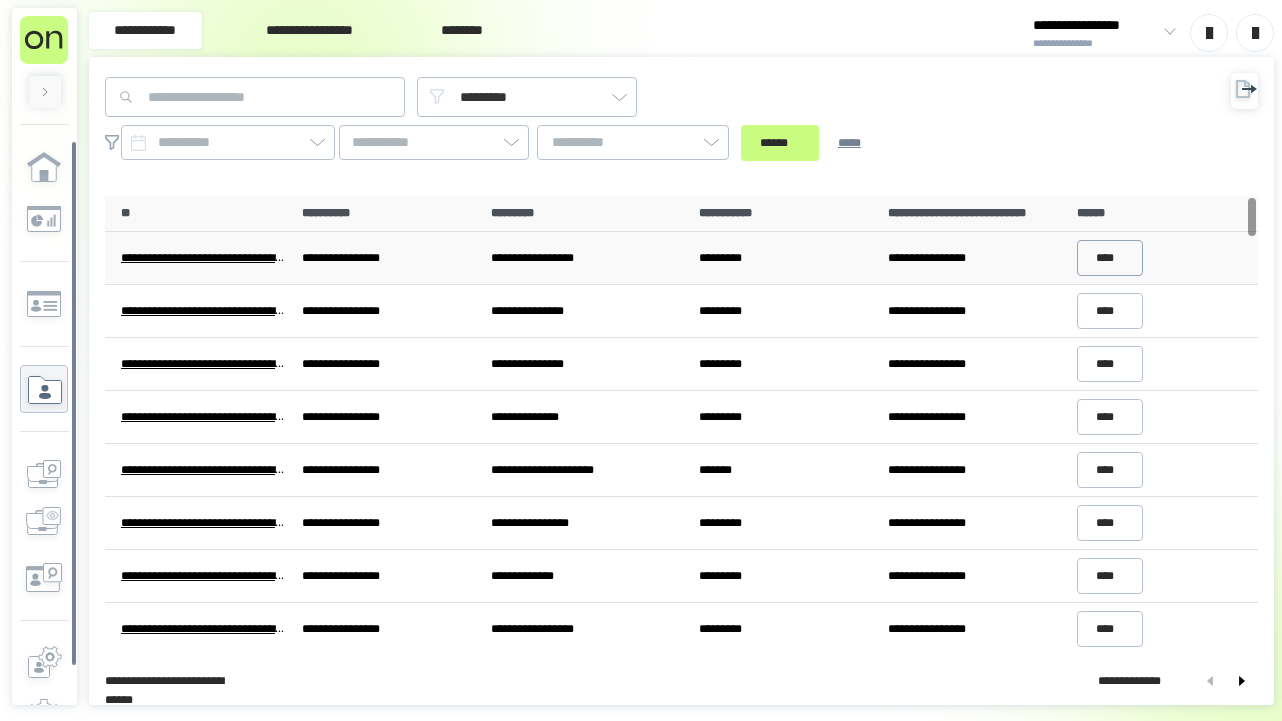 click on "****" at bounding box center [1110, 258] 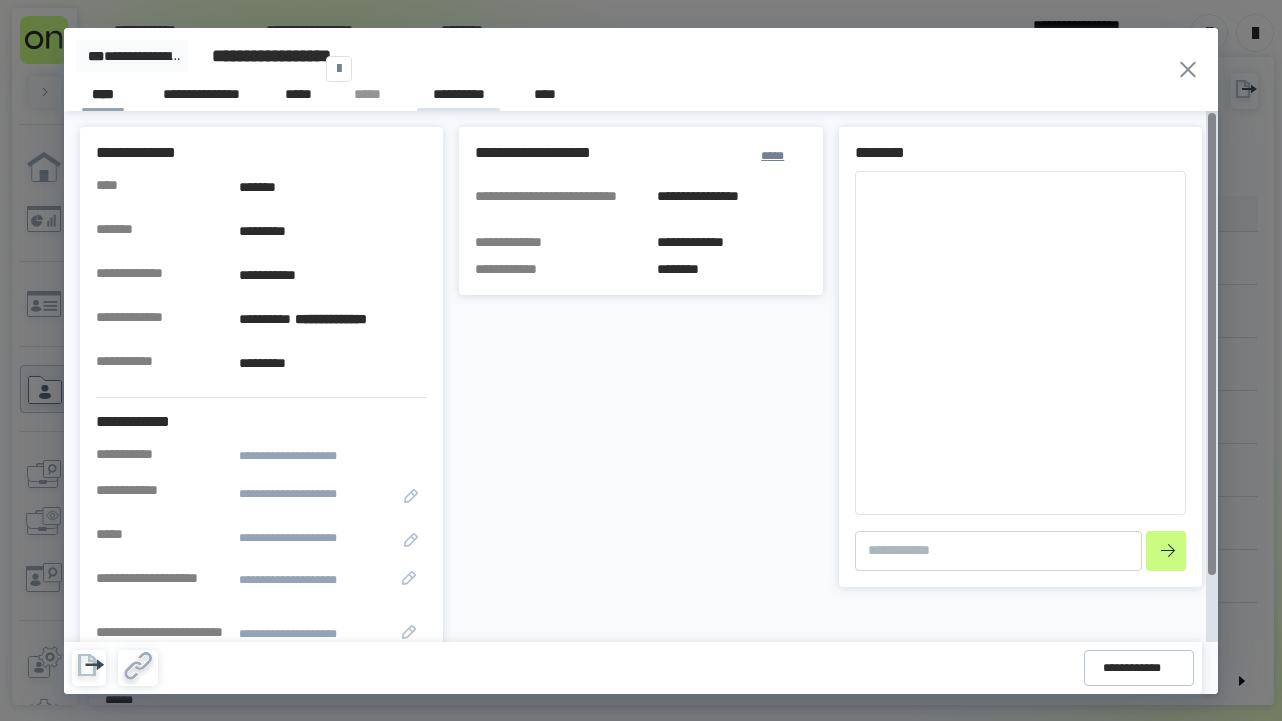 click on "**********" at bounding box center (458, 97) 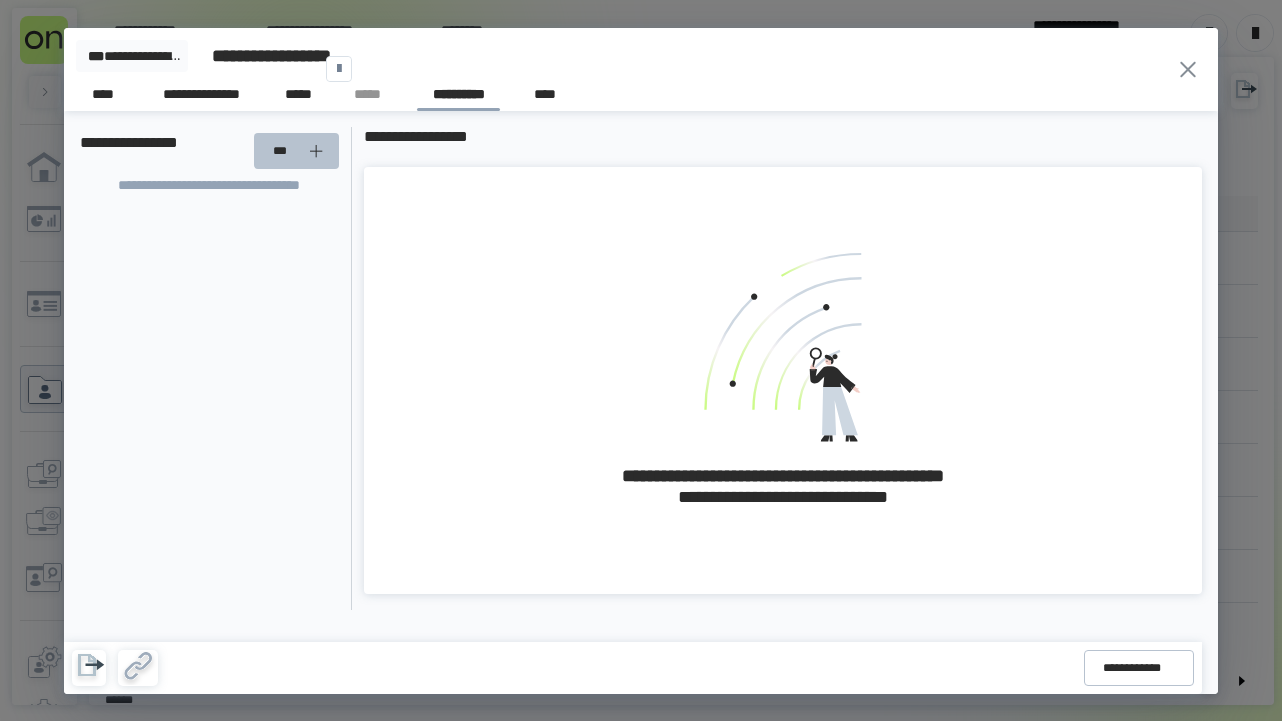 click 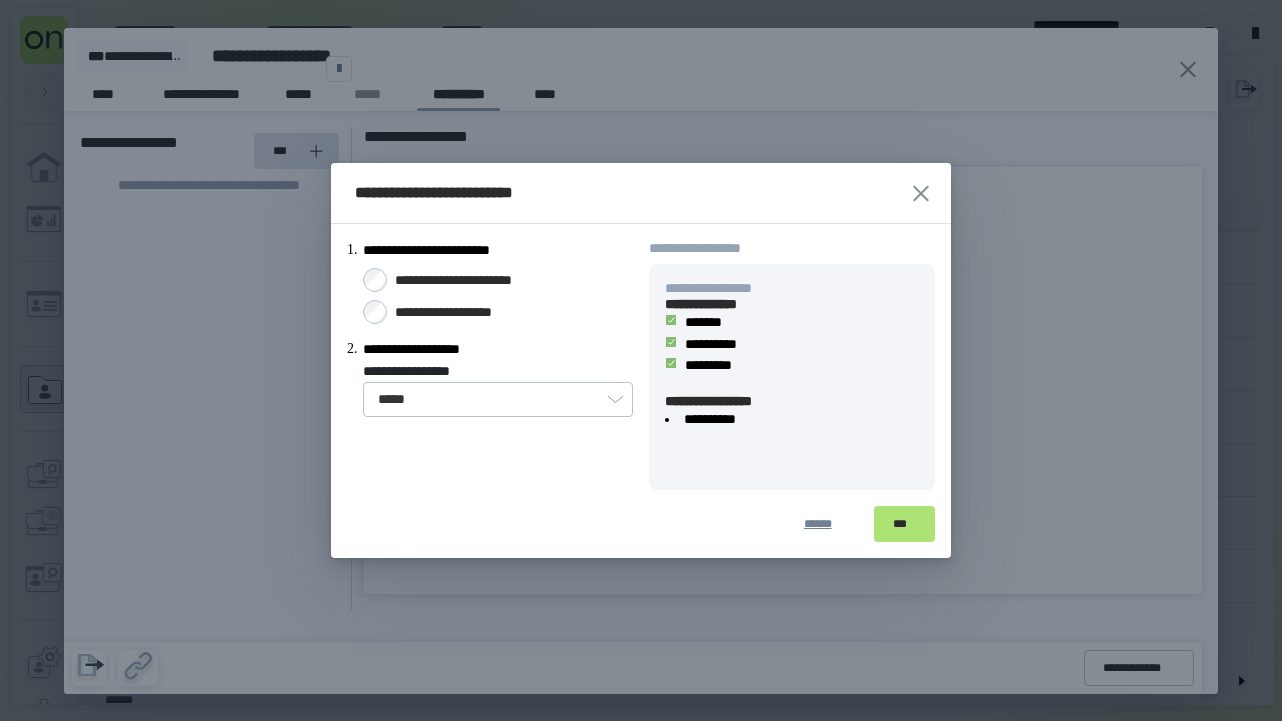 click on "***" at bounding box center (904, 524) 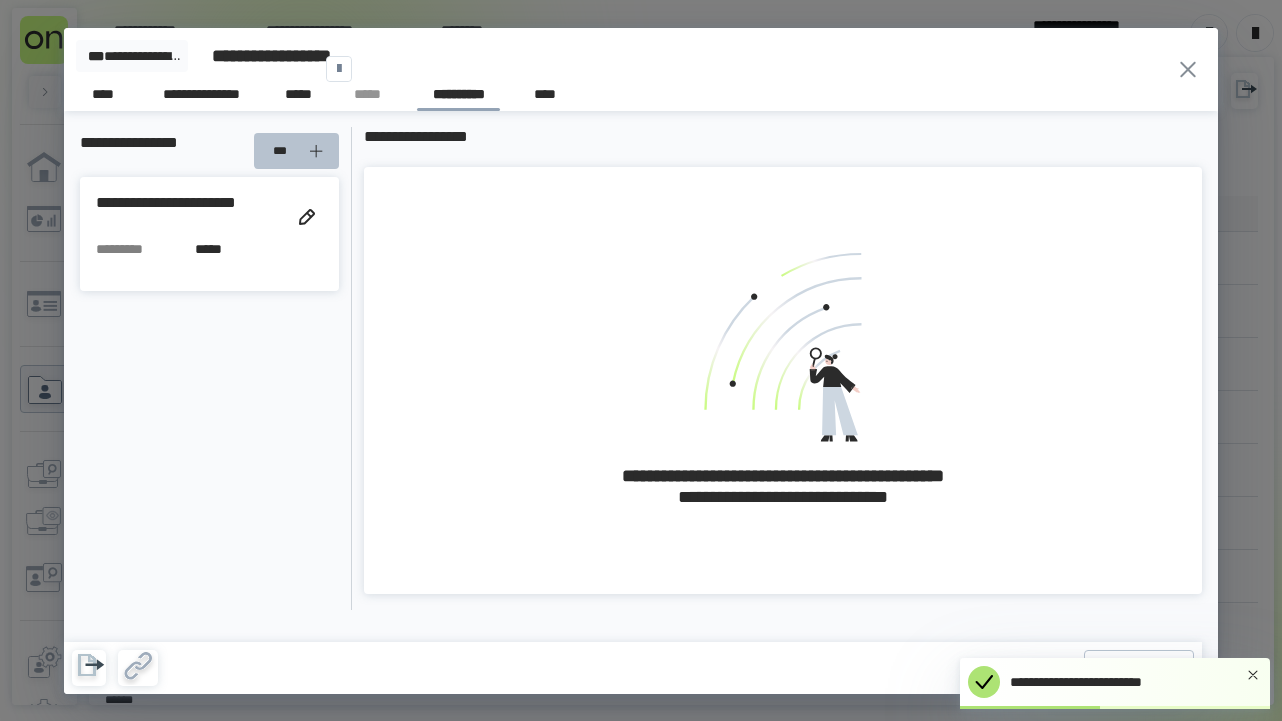 click 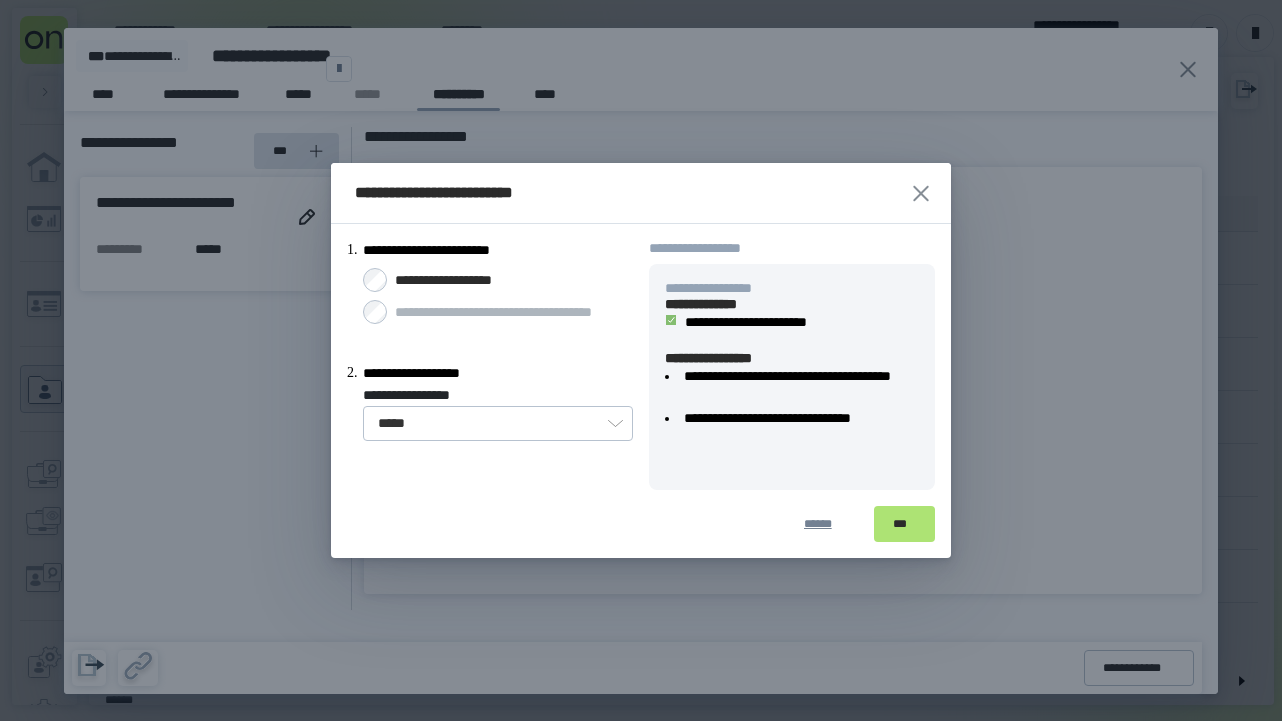 click on "***" at bounding box center (904, 524) 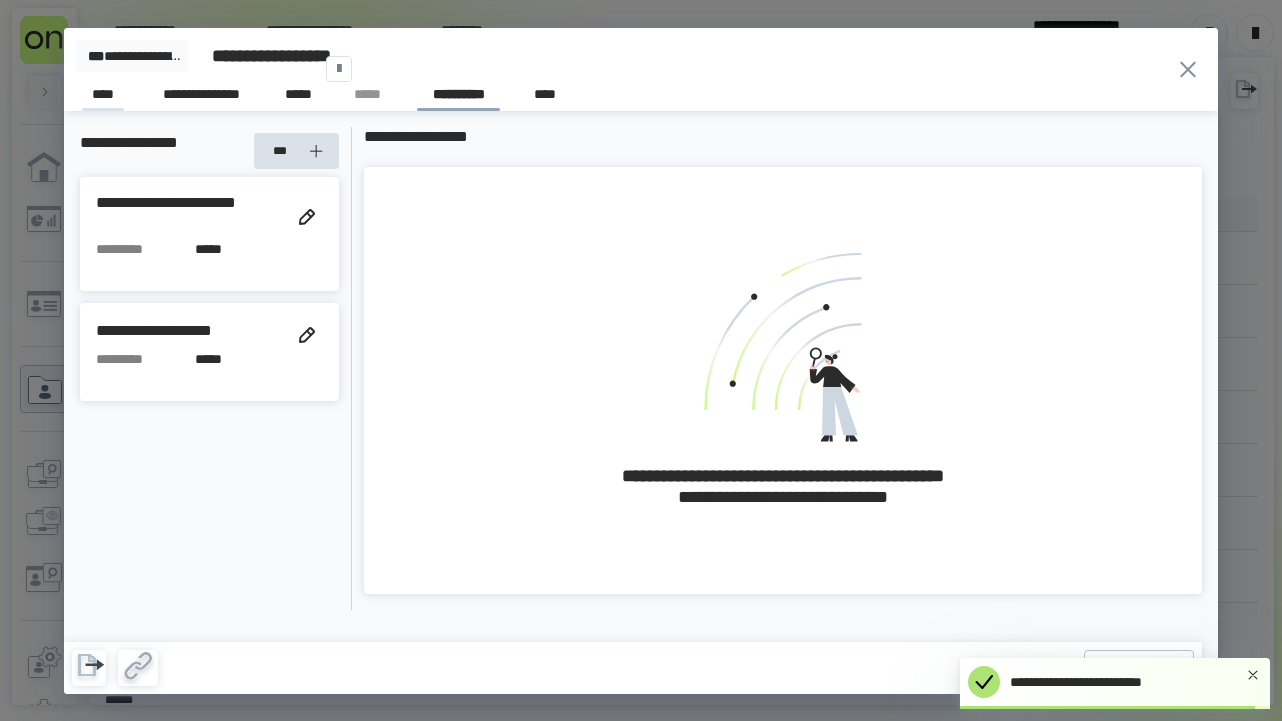 click on "****" at bounding box center [103, 97] 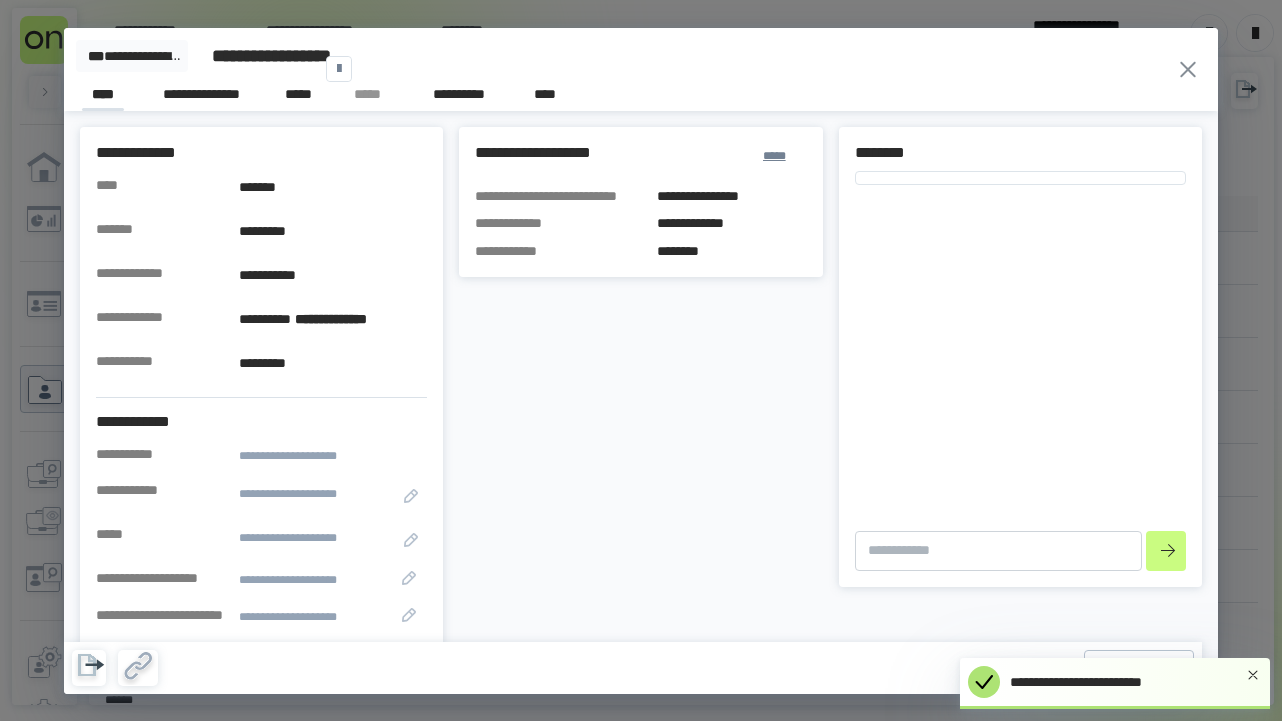 type on "*" 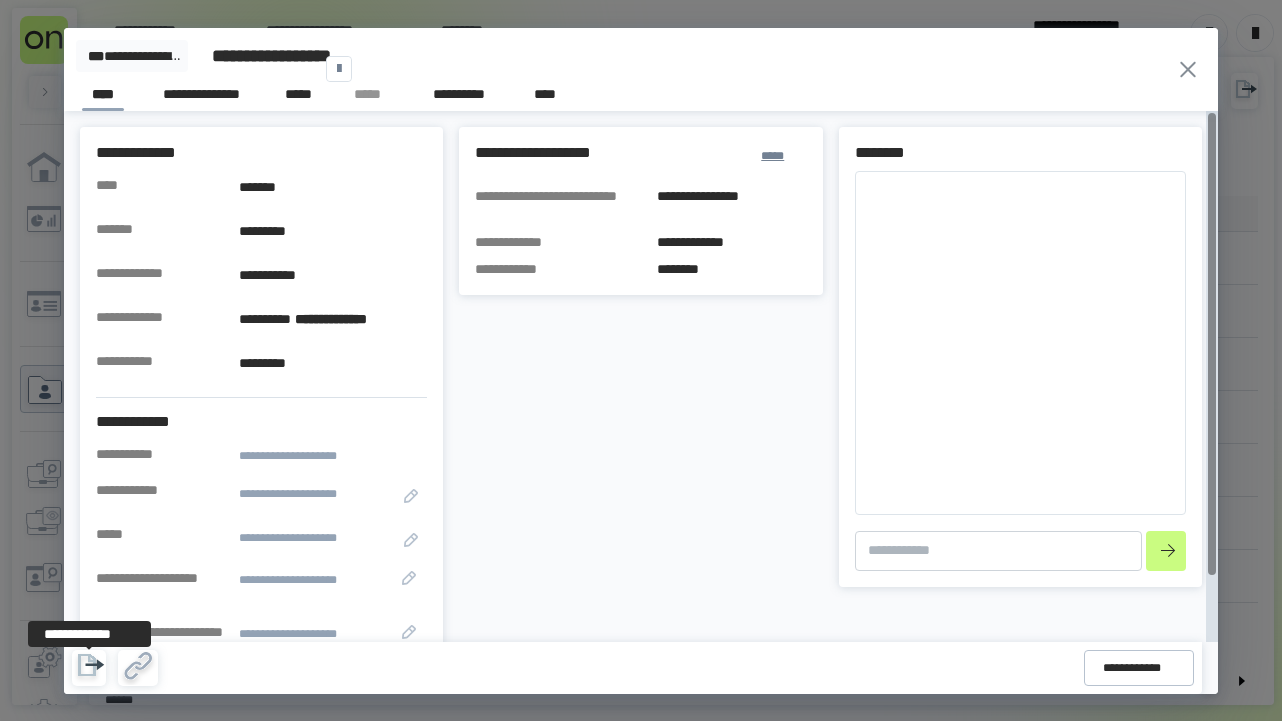 click 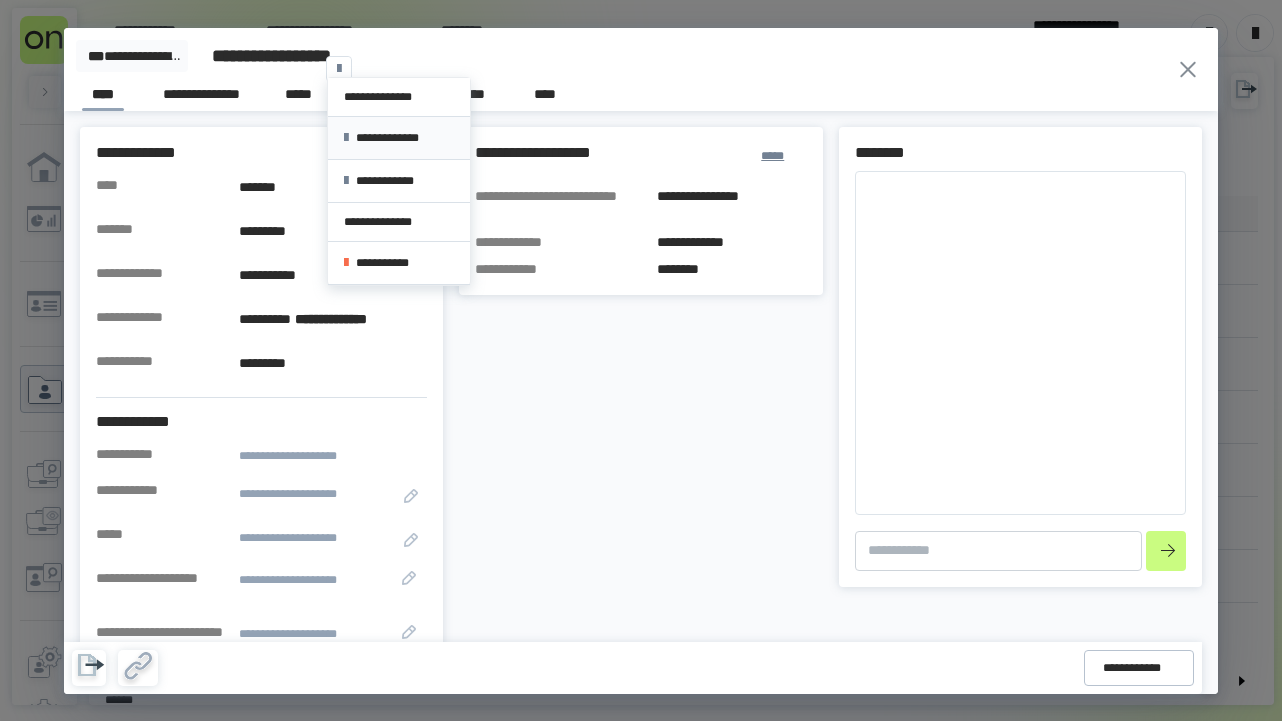 click on "**********" at bounding box center [399, 138] 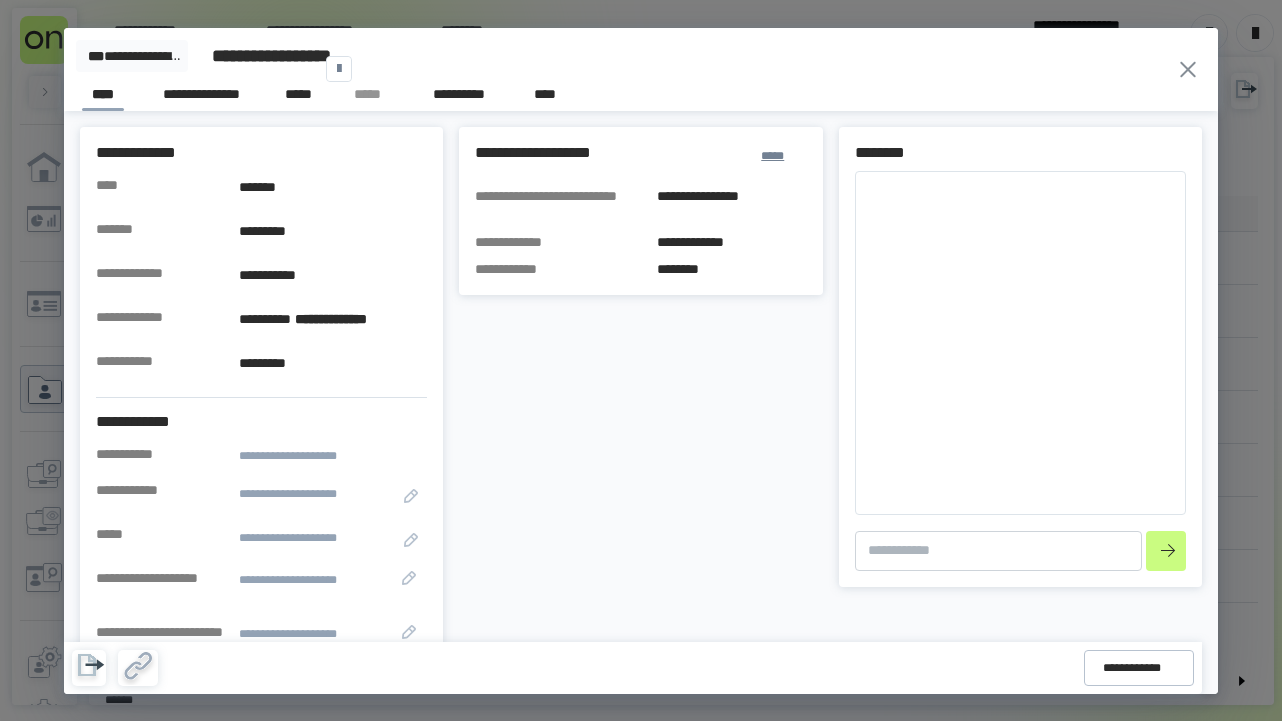 click 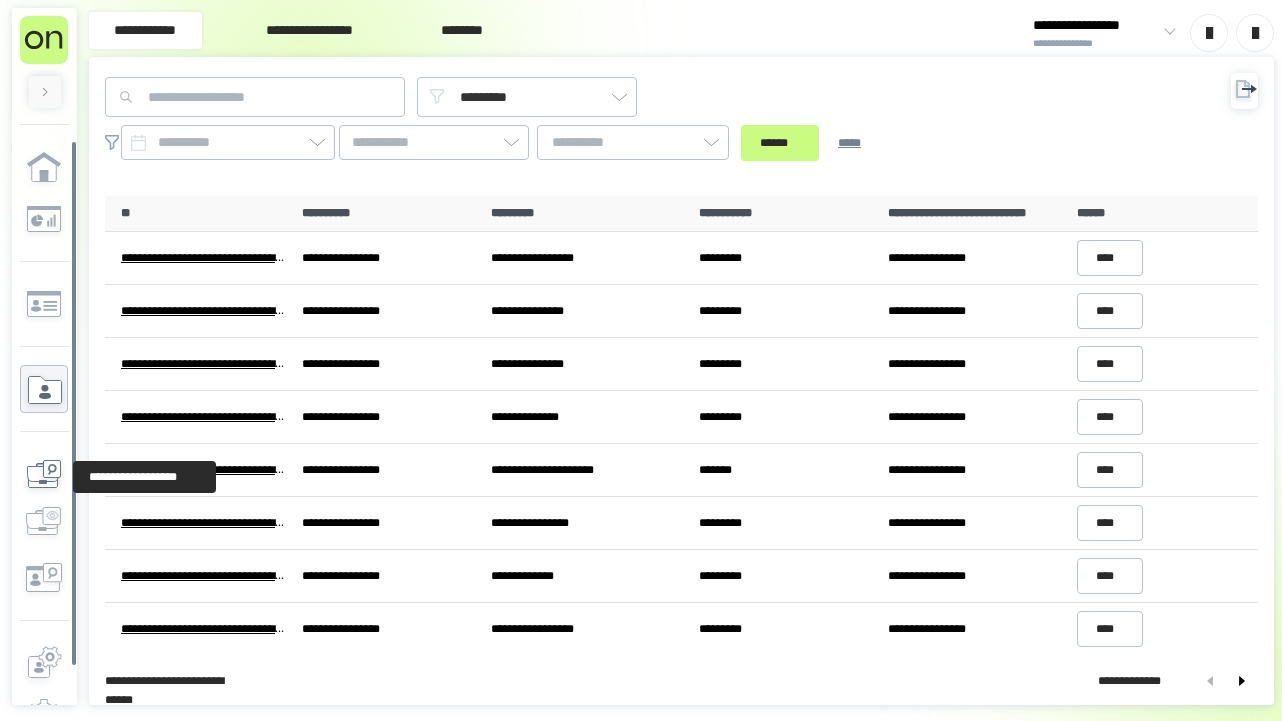 click 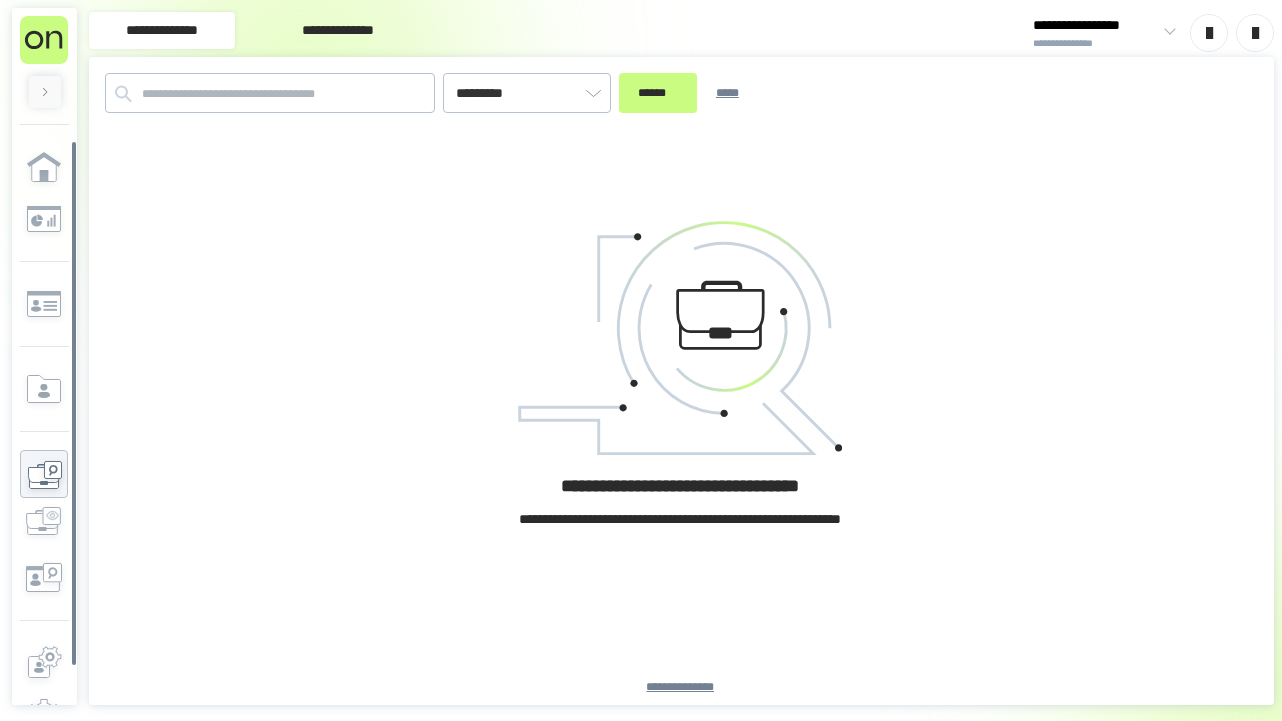 type on "*********" 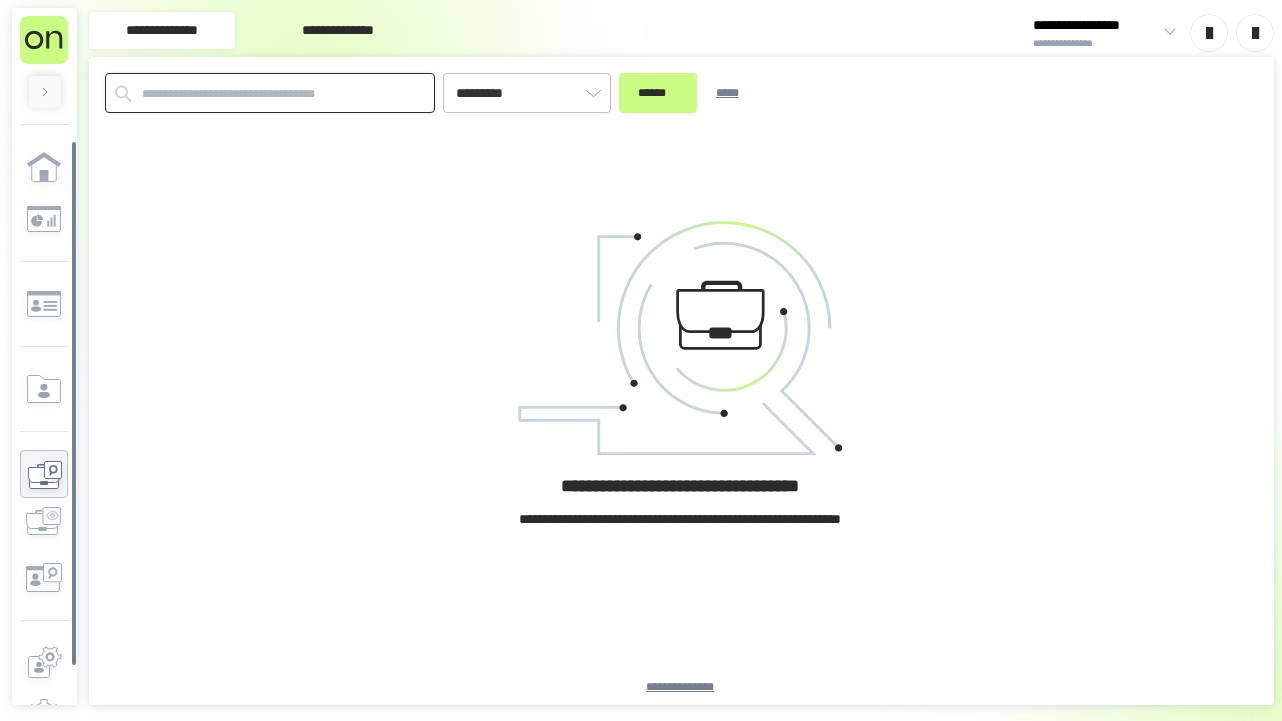click at bounding box center (270, 93) 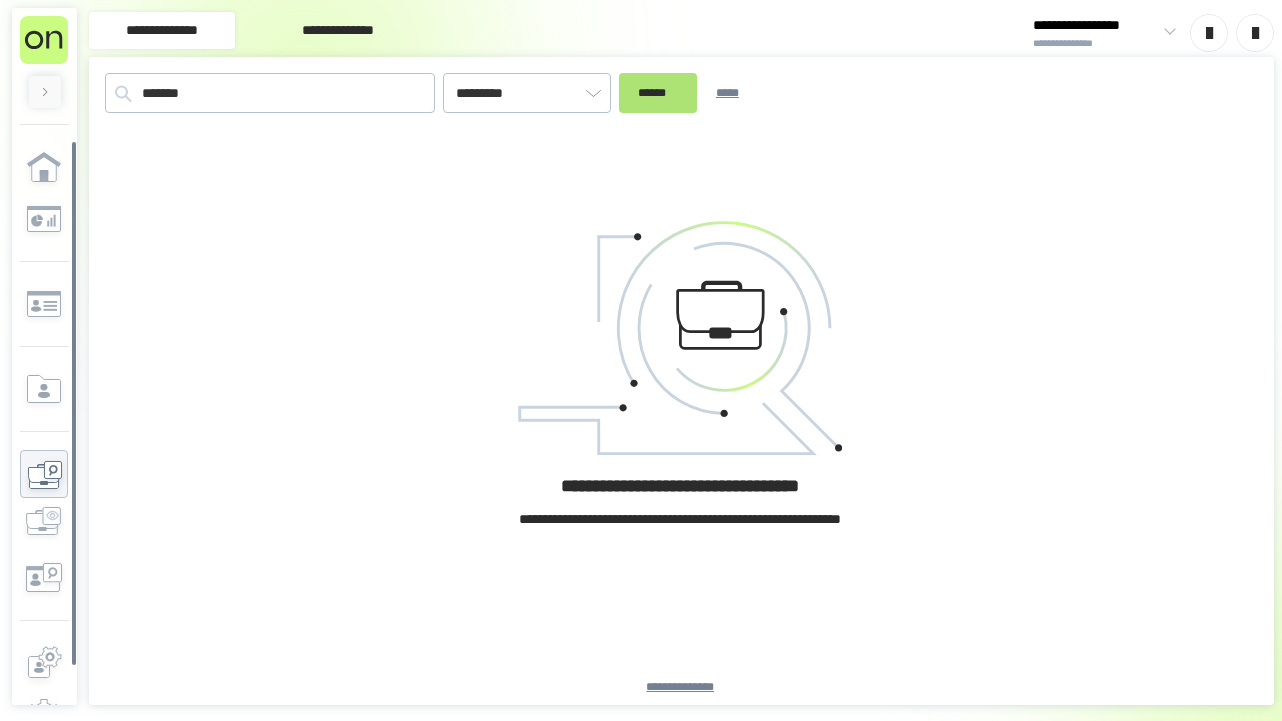 click on "******" at bounding box center [658, 93] 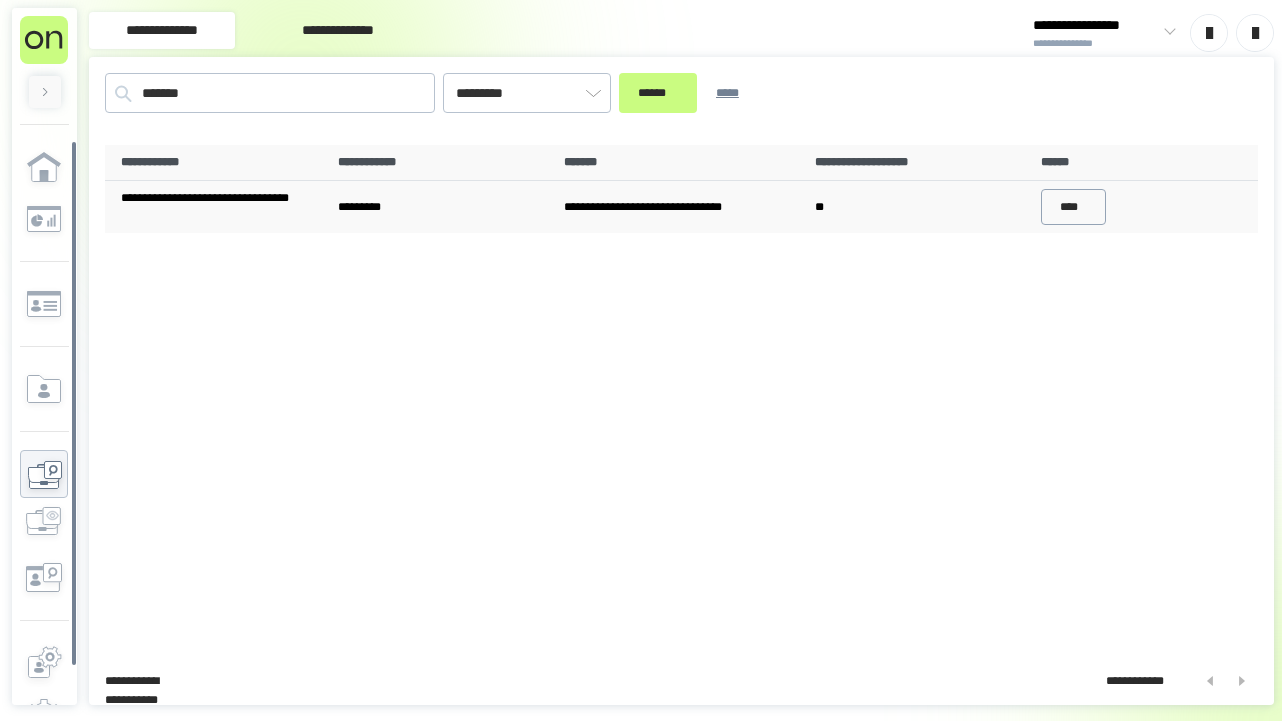 click on "****" at bounding box center (1074, 207) 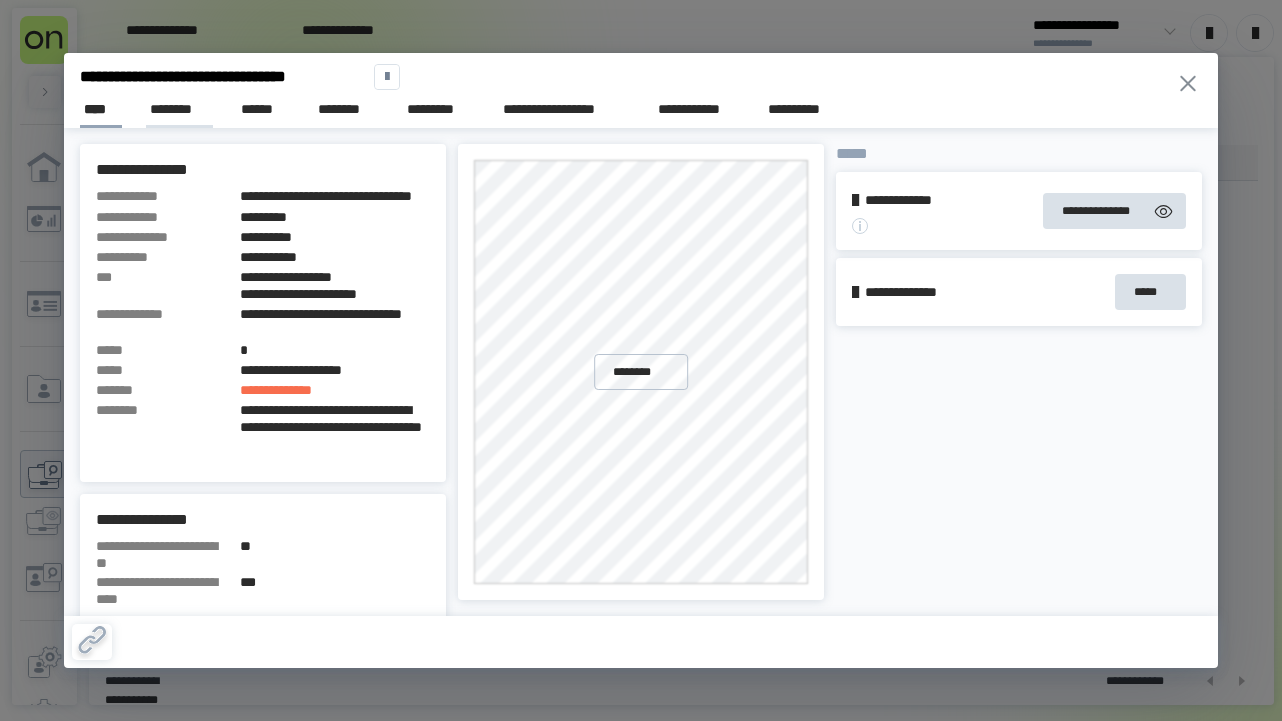 click on "********" at bounding box center [180, 109] 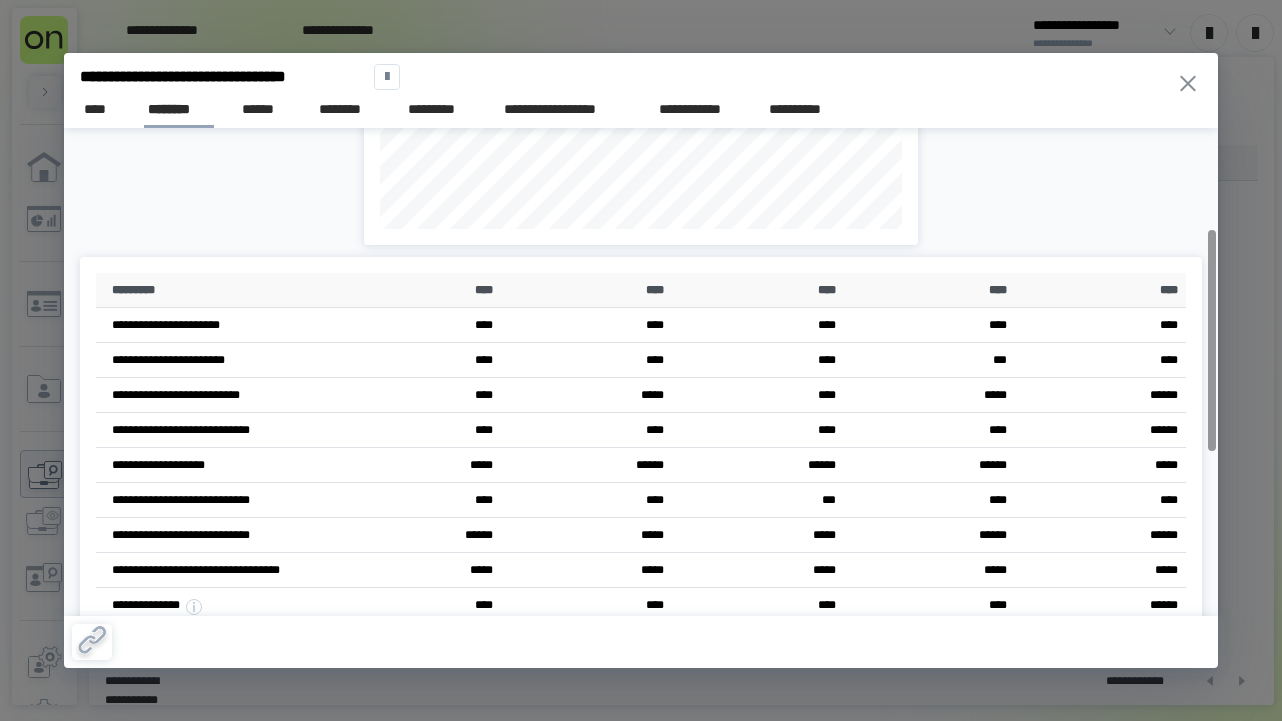 scroll, scrollTop: 224, scrollLeft: 0, axis: vertical 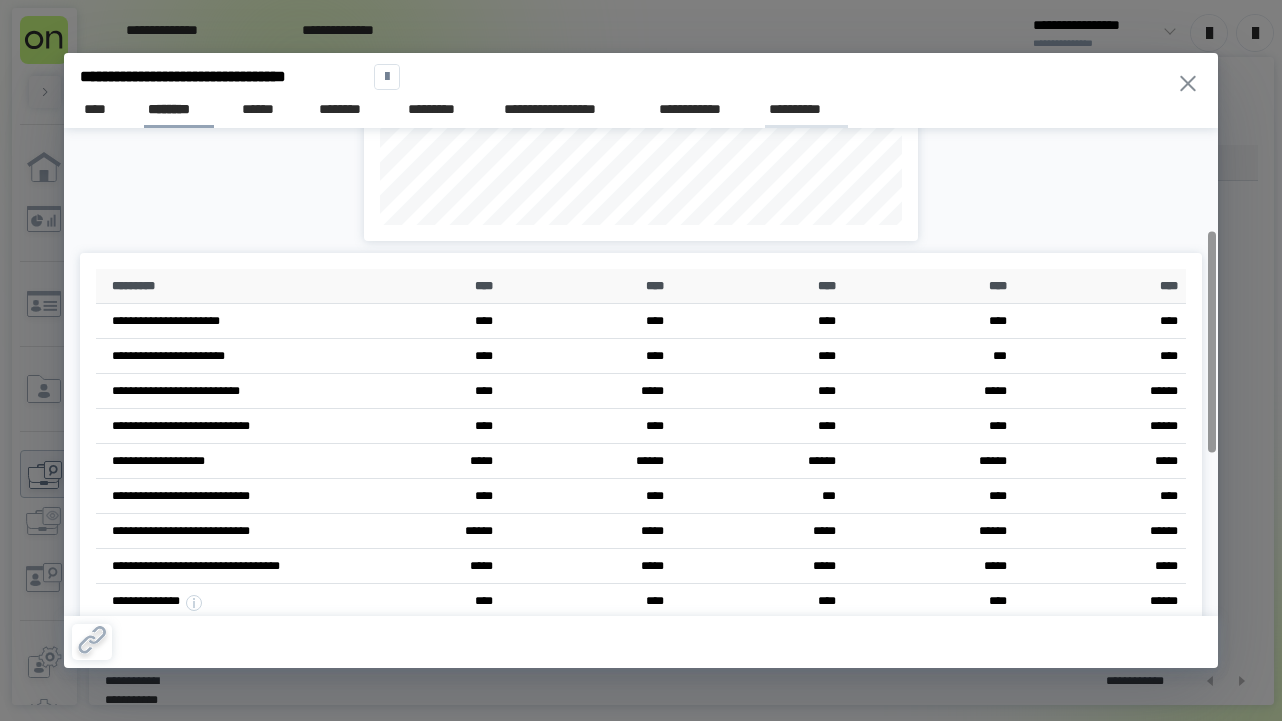 click on "**********" at bounding box center (806, 109) 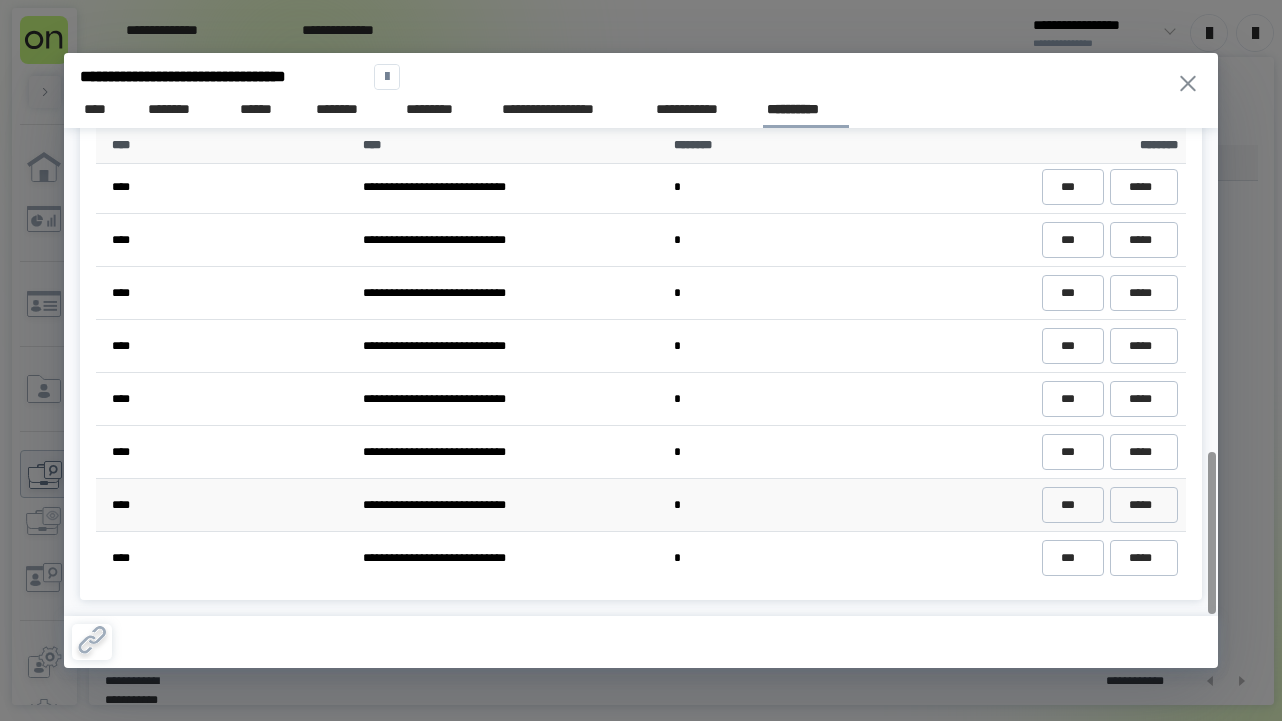 scroll, scrollTop: 971, scrollLeft: 0, axis: vertical 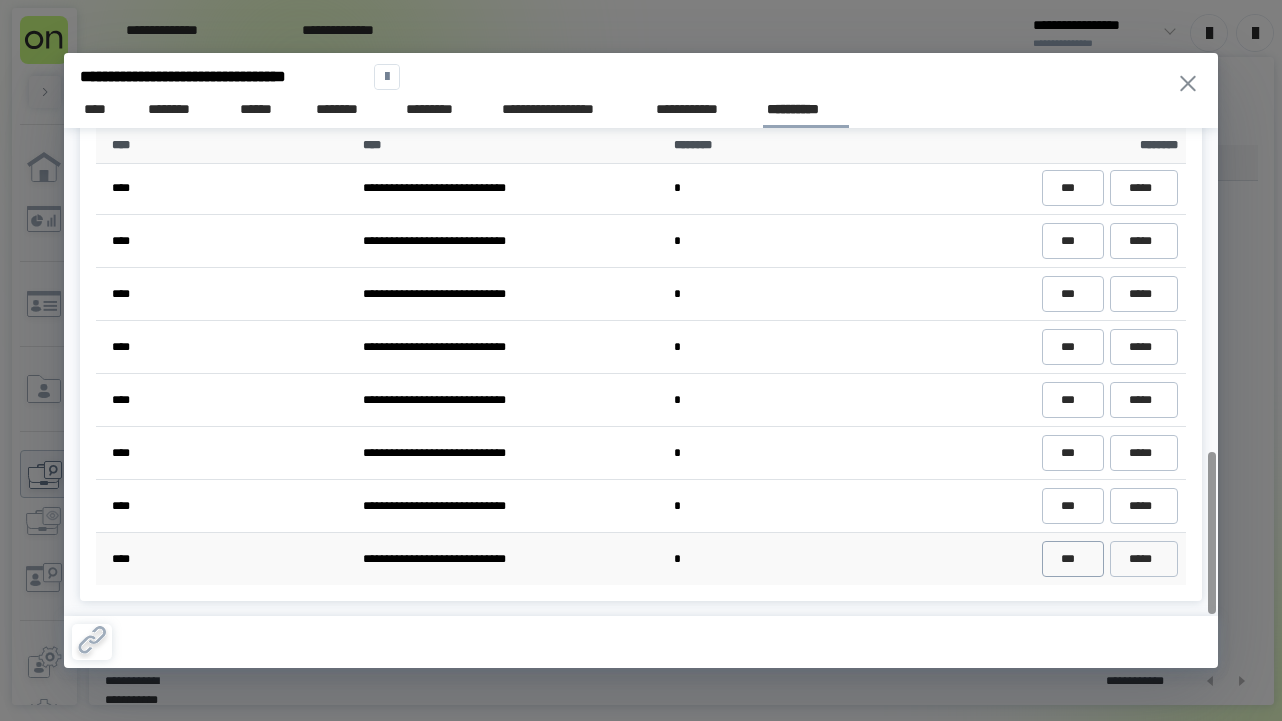 click on "***" at bounding box center [1072, 559] 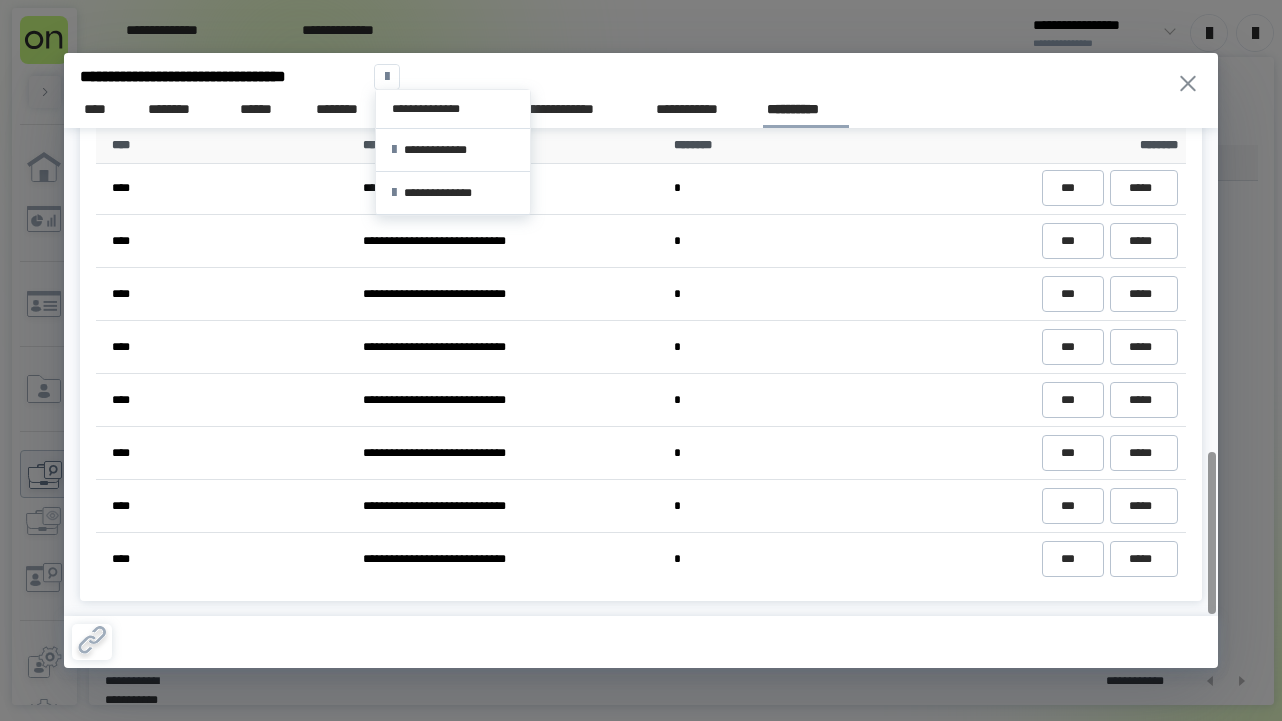 click at bounding box center [387, 77] 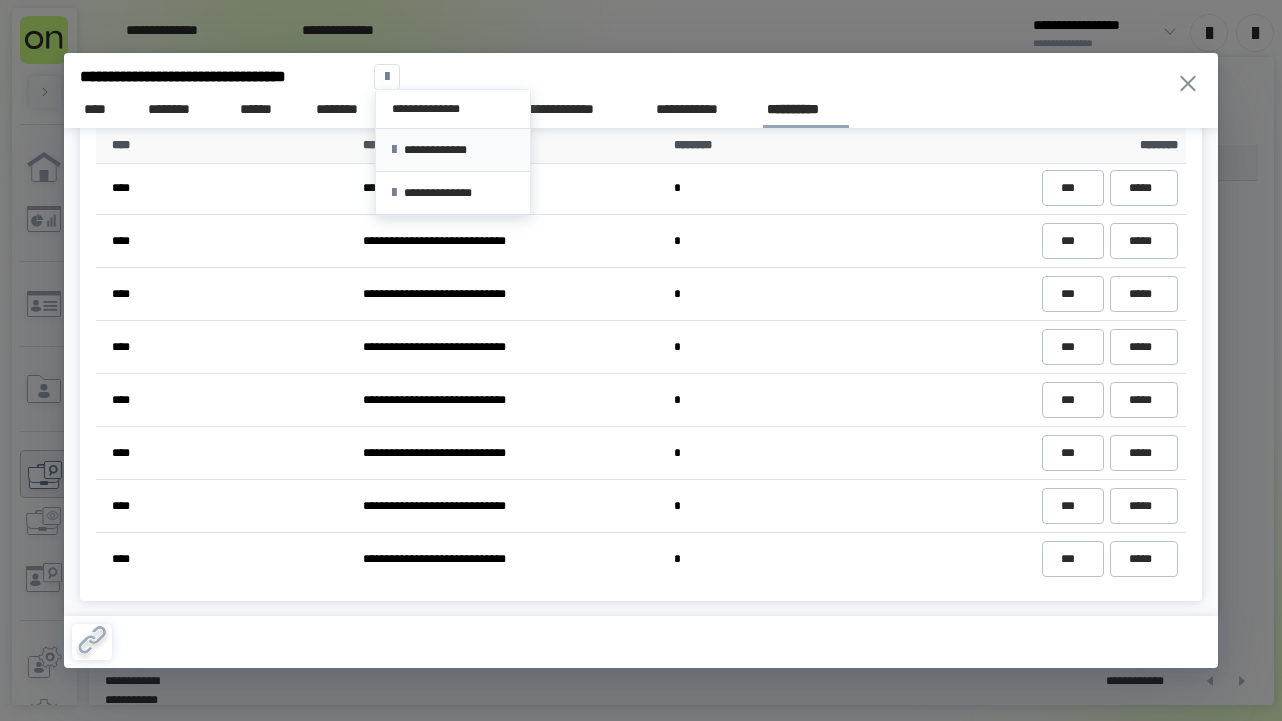 click on "**********" at bounding box center [452, 150] 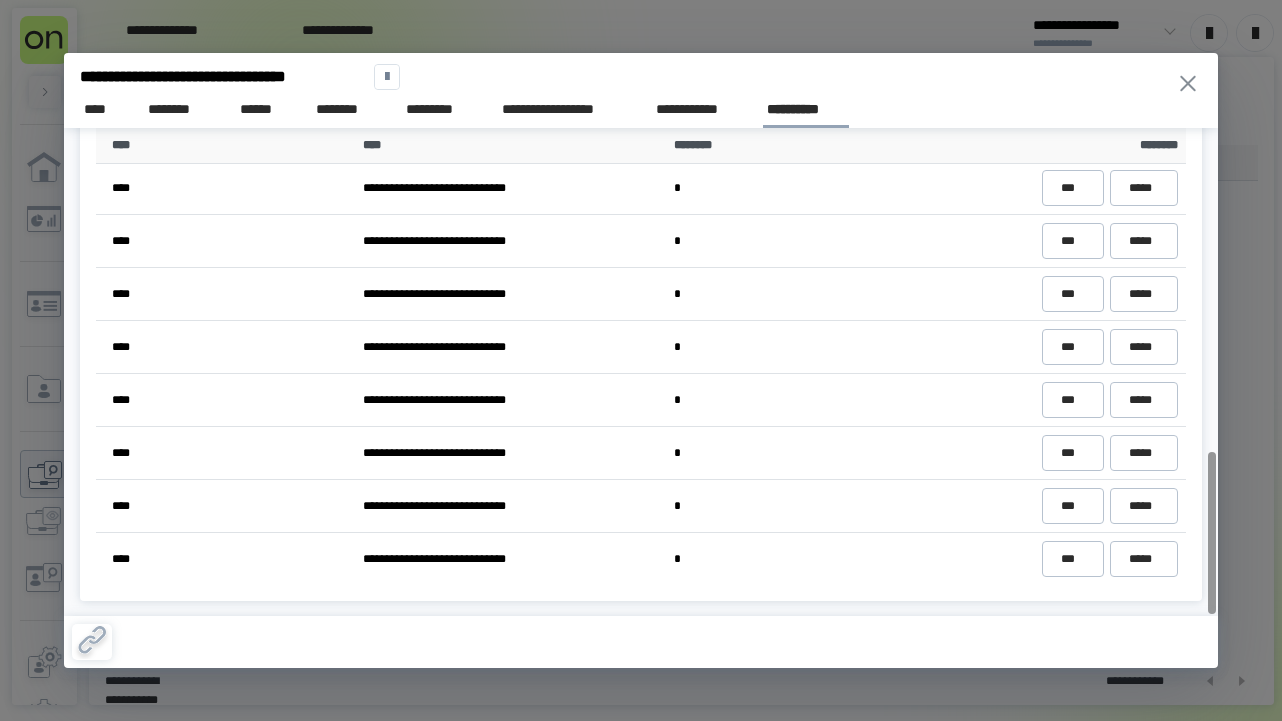 click 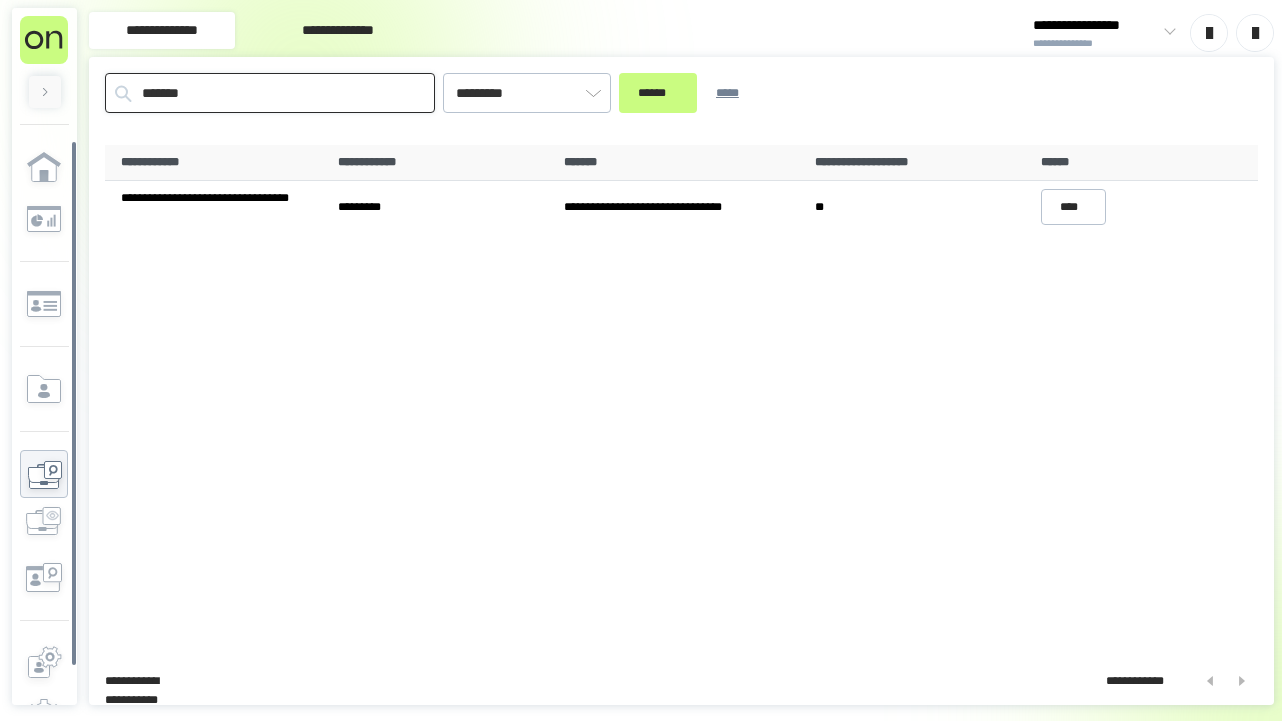 drag, startPoint x: 216, startPoint y: 95, endPoint x: 39, endPoint y: 94, distance: 177.00282 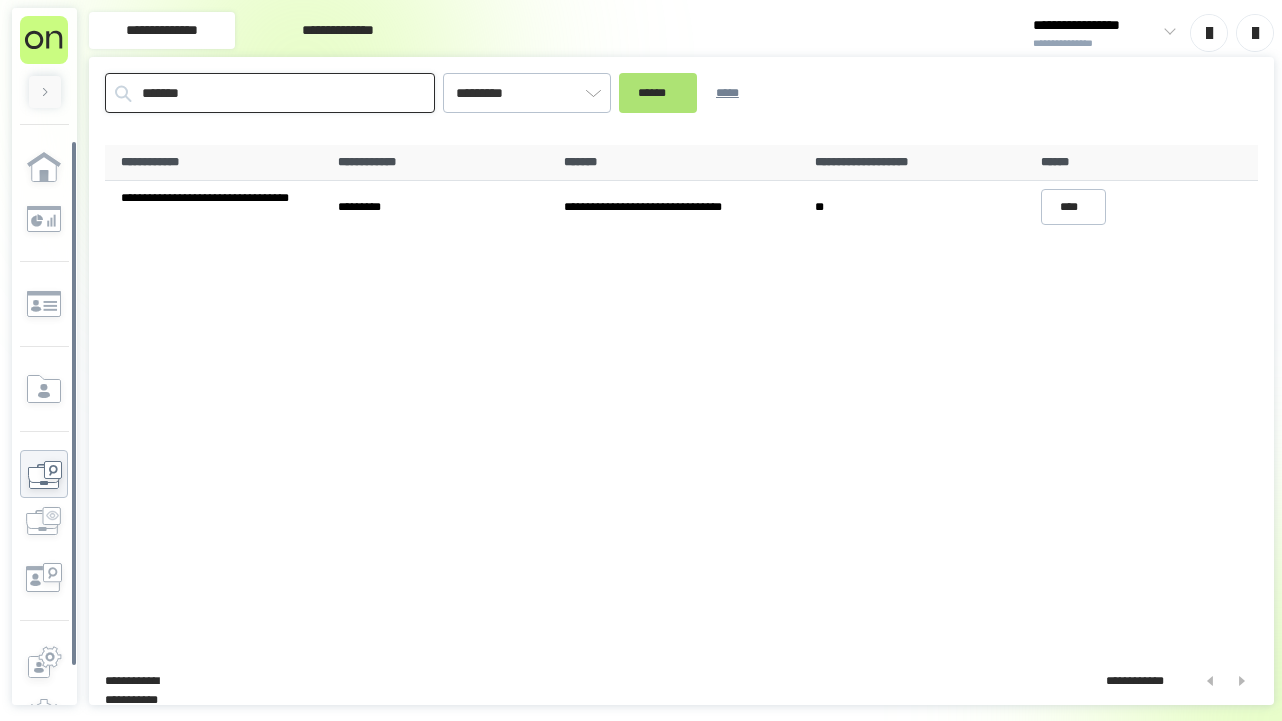 type on "*******" 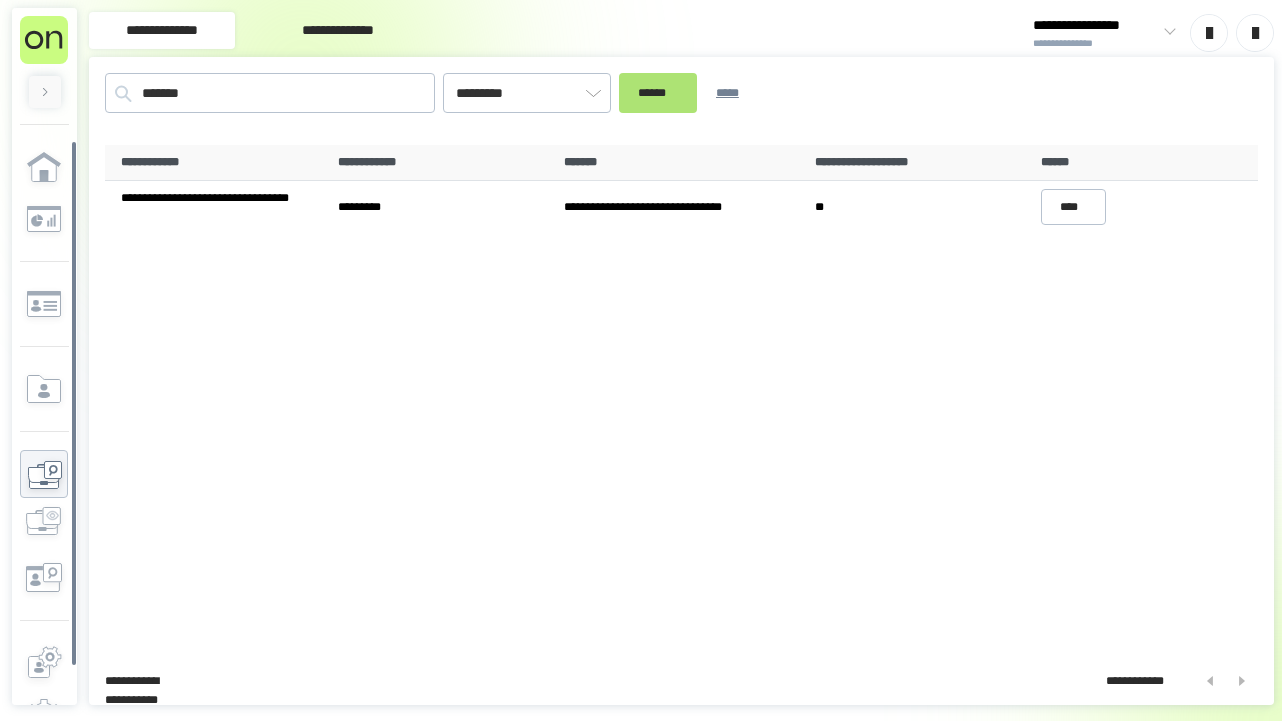 click on "******" at bounding box center [658, 93] 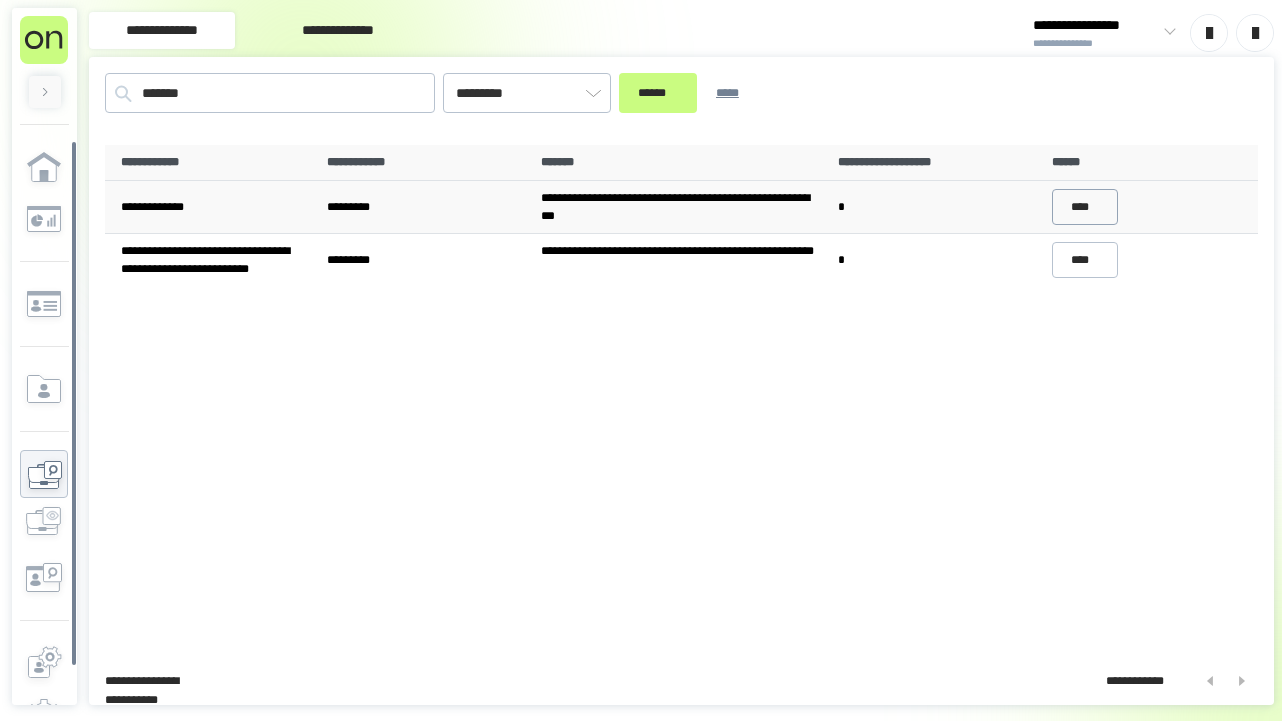click on "****" at bounding box center (1085, 207) 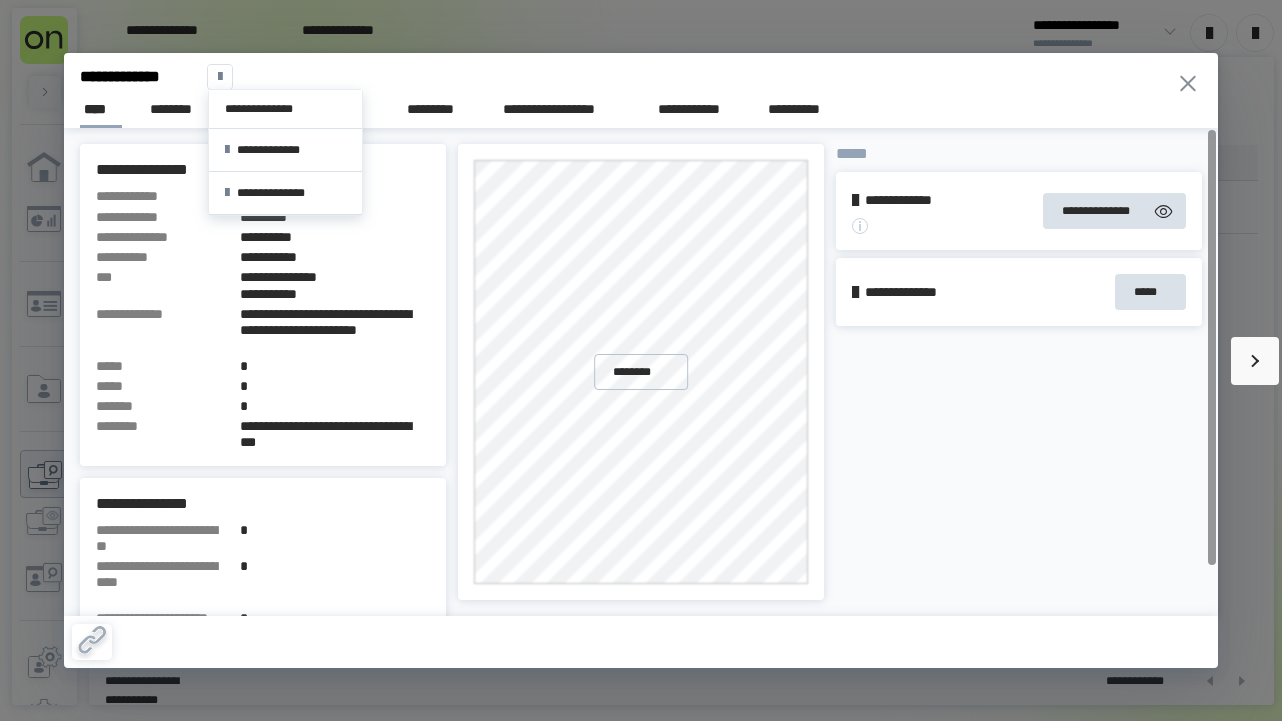 click at bounding box center [220, 77] 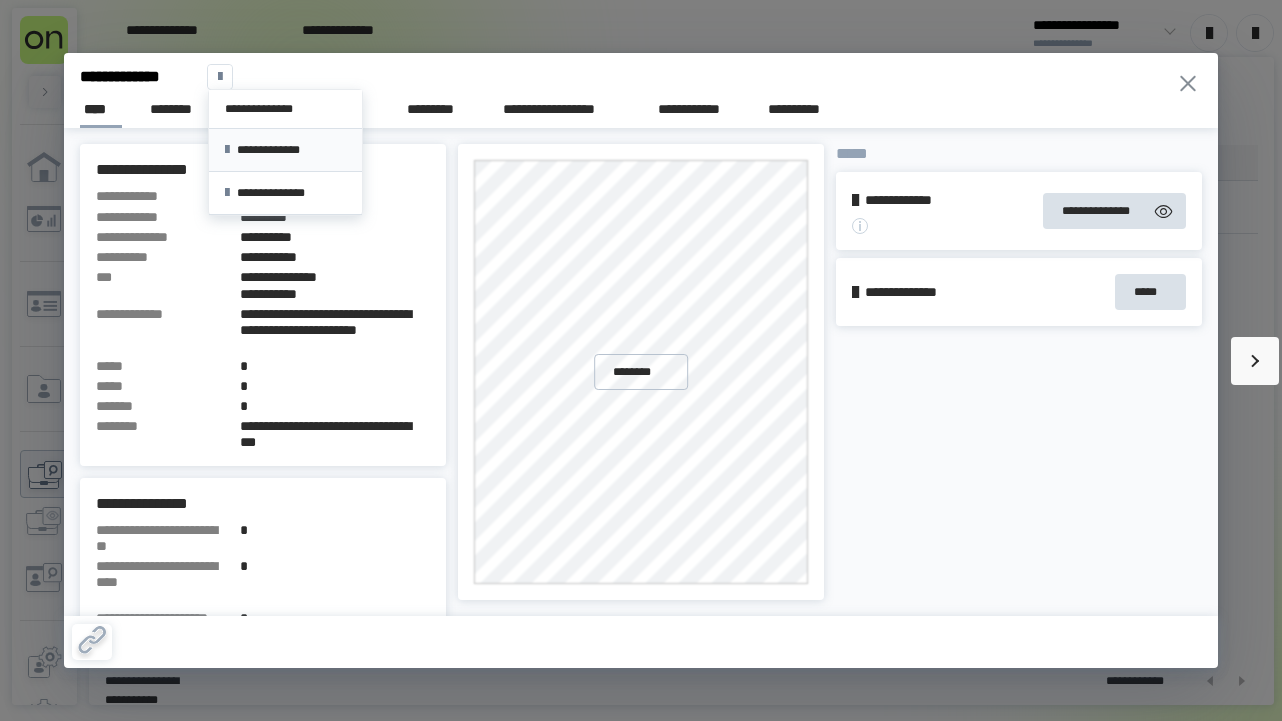 click on "**********" at bounding box center (285, 150) 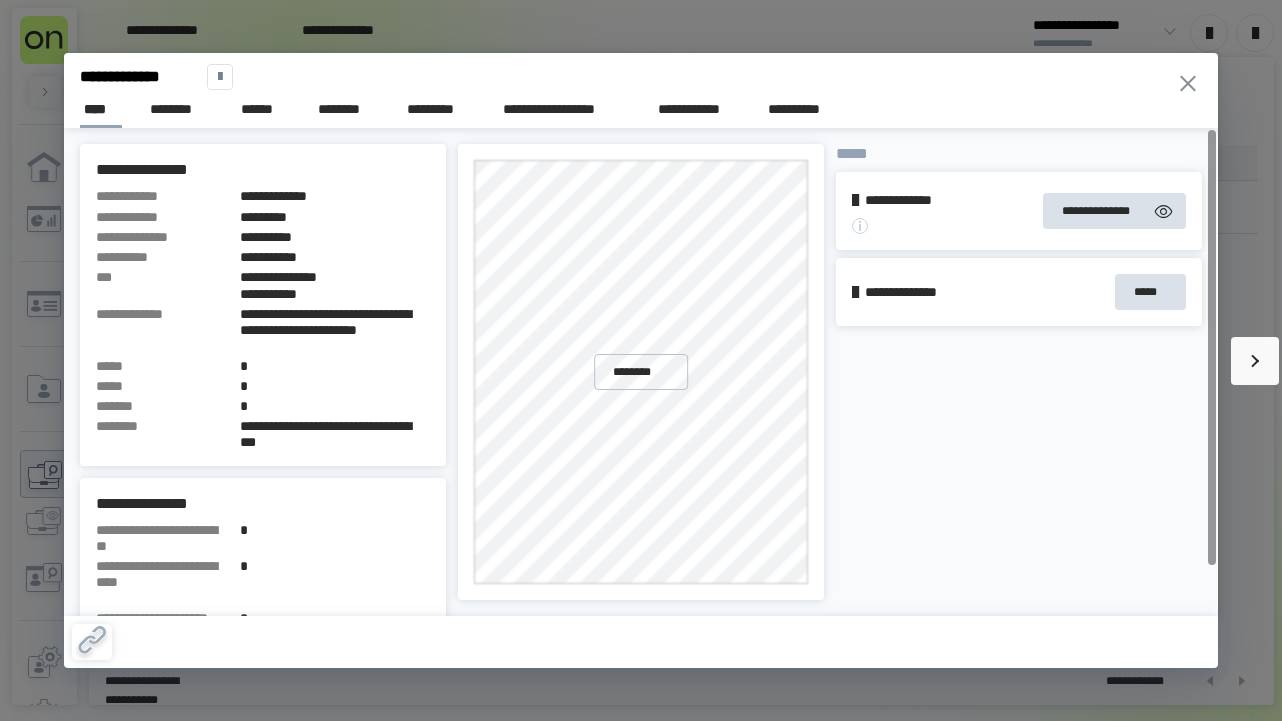 click 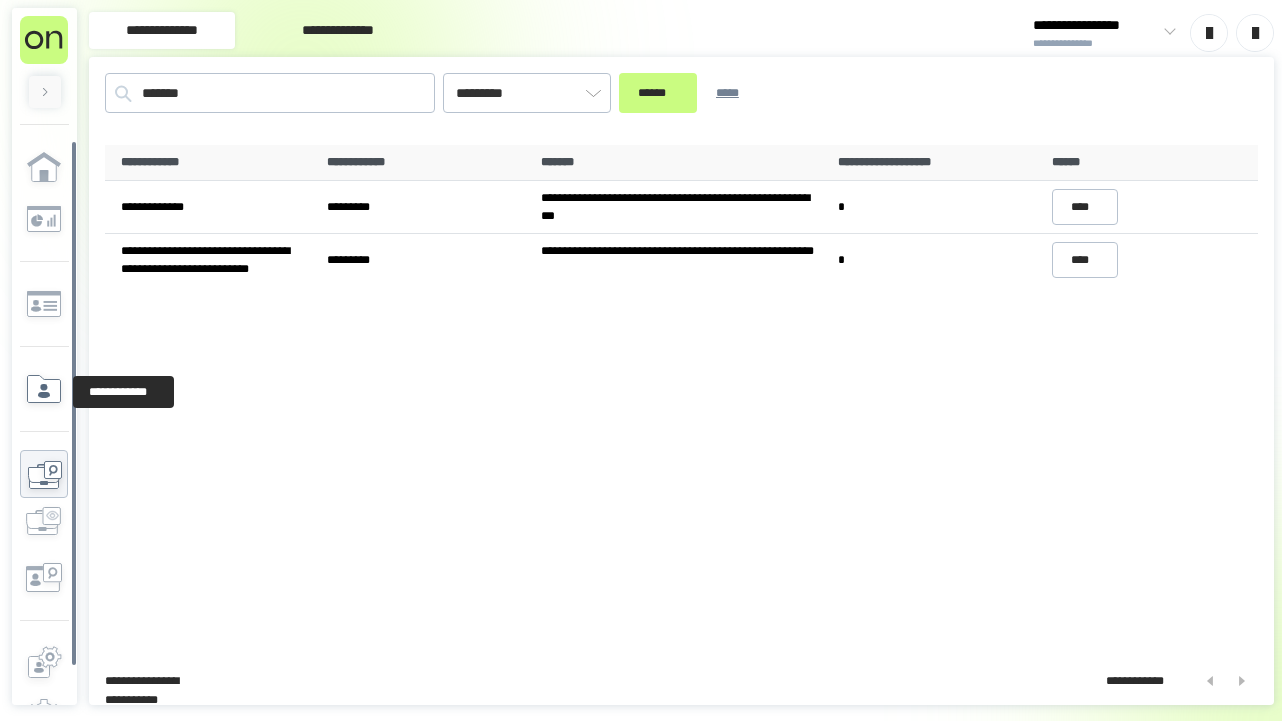 click 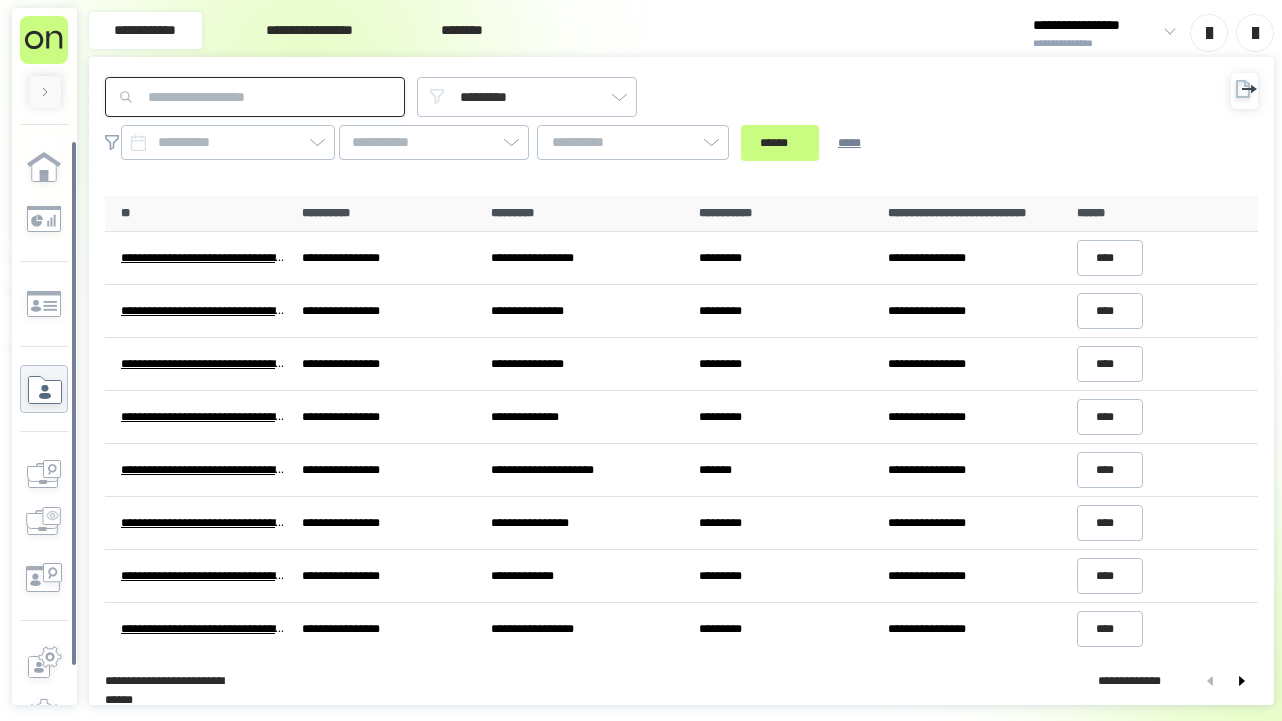 click at bounding box center (255, 97) 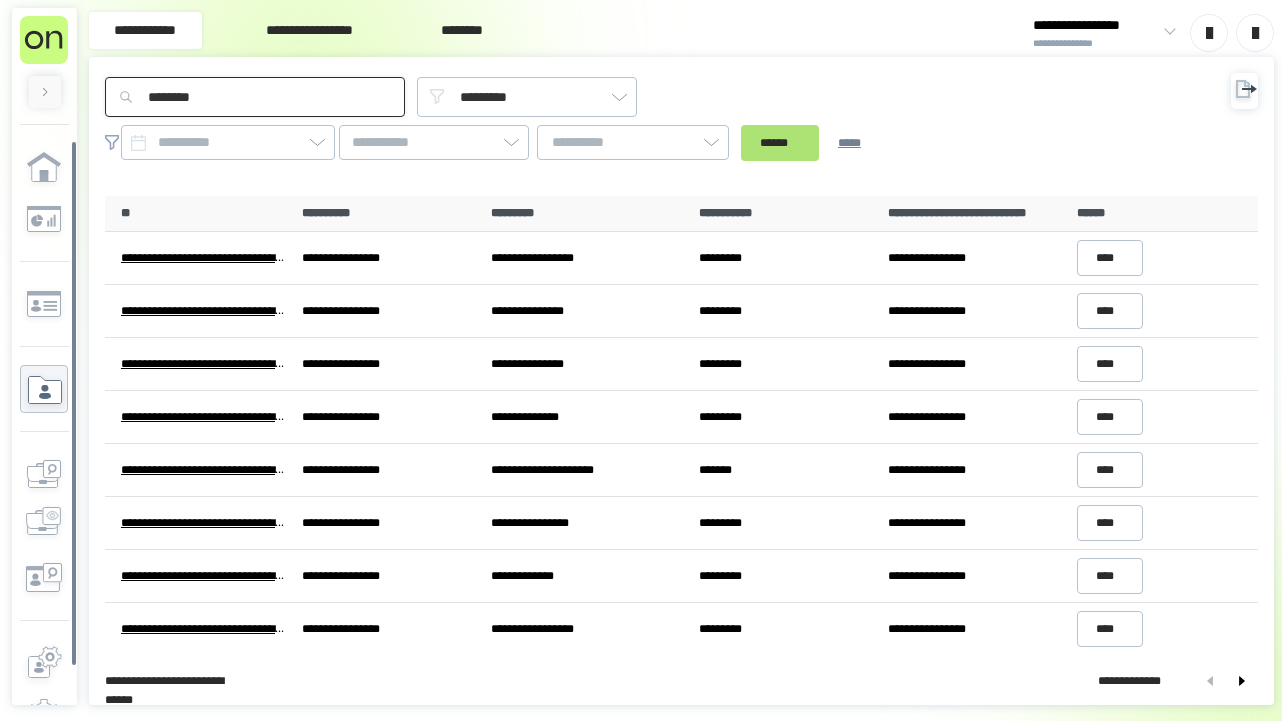 type on "********" 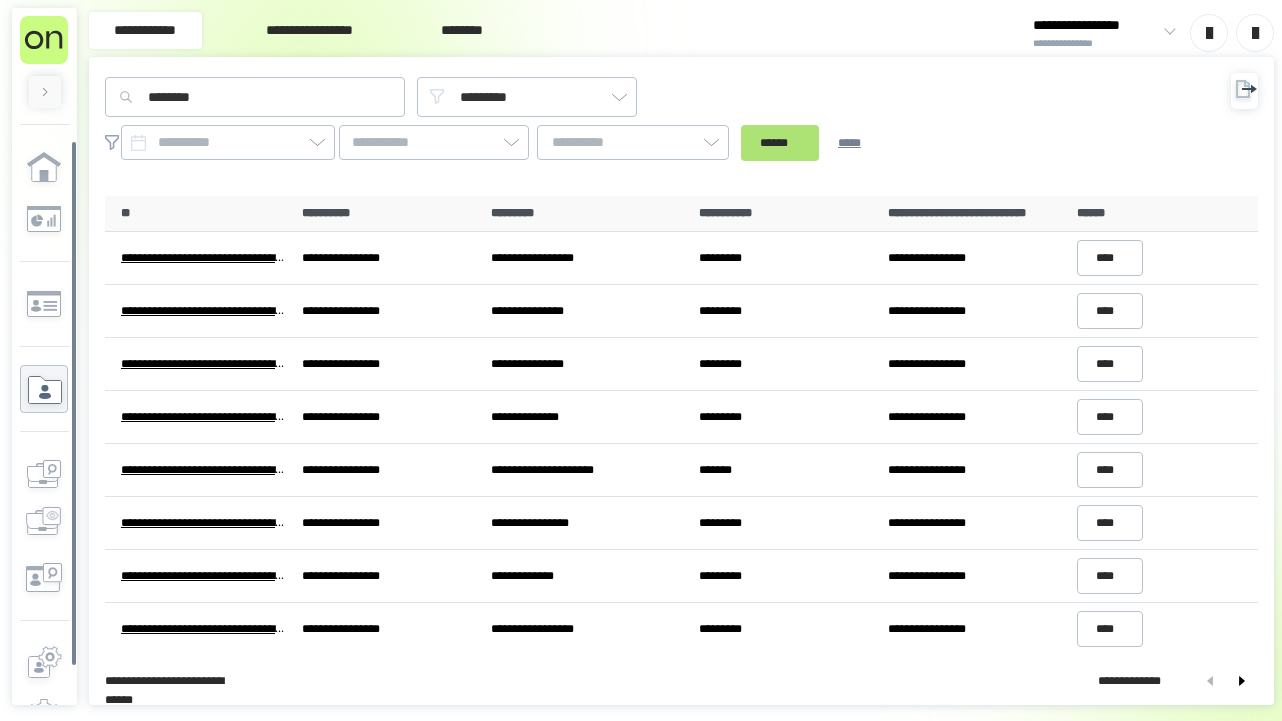 click on "******" at bounding box center [780, 143] 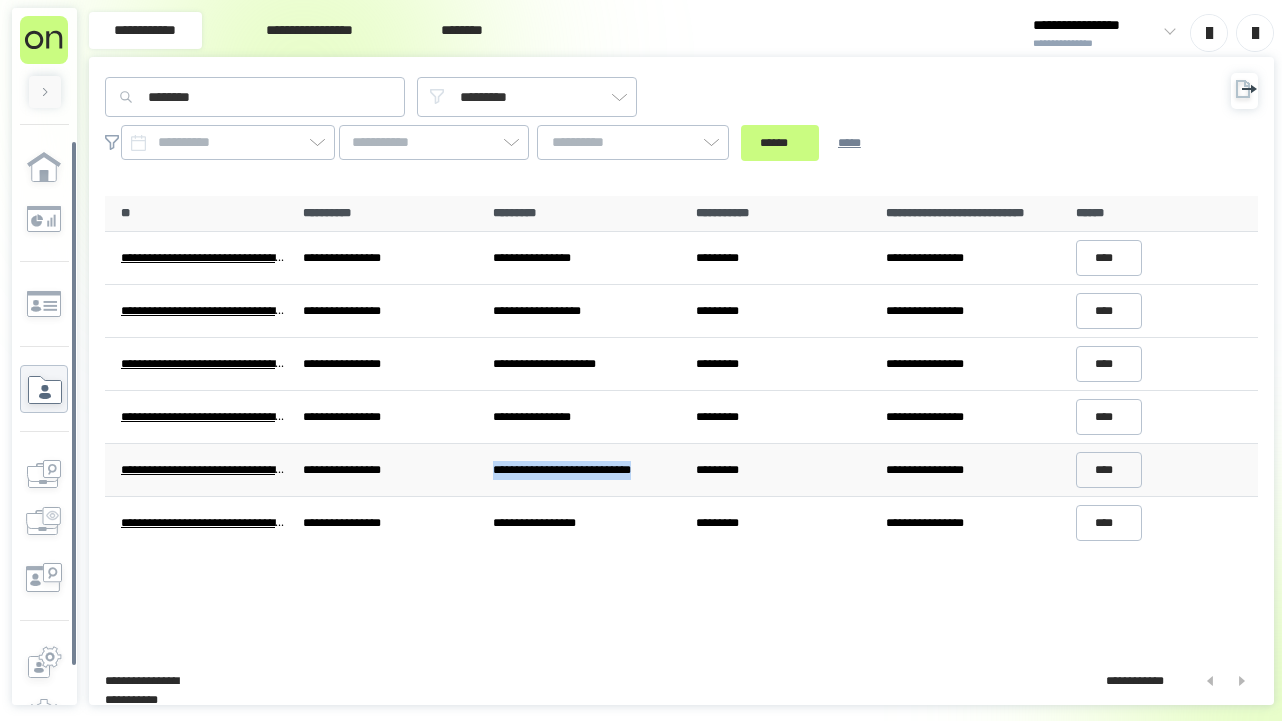 drag, startPoint x: 490, startPoint y: 486, endPoint x: 677, endPoint y: 486, distance: 187 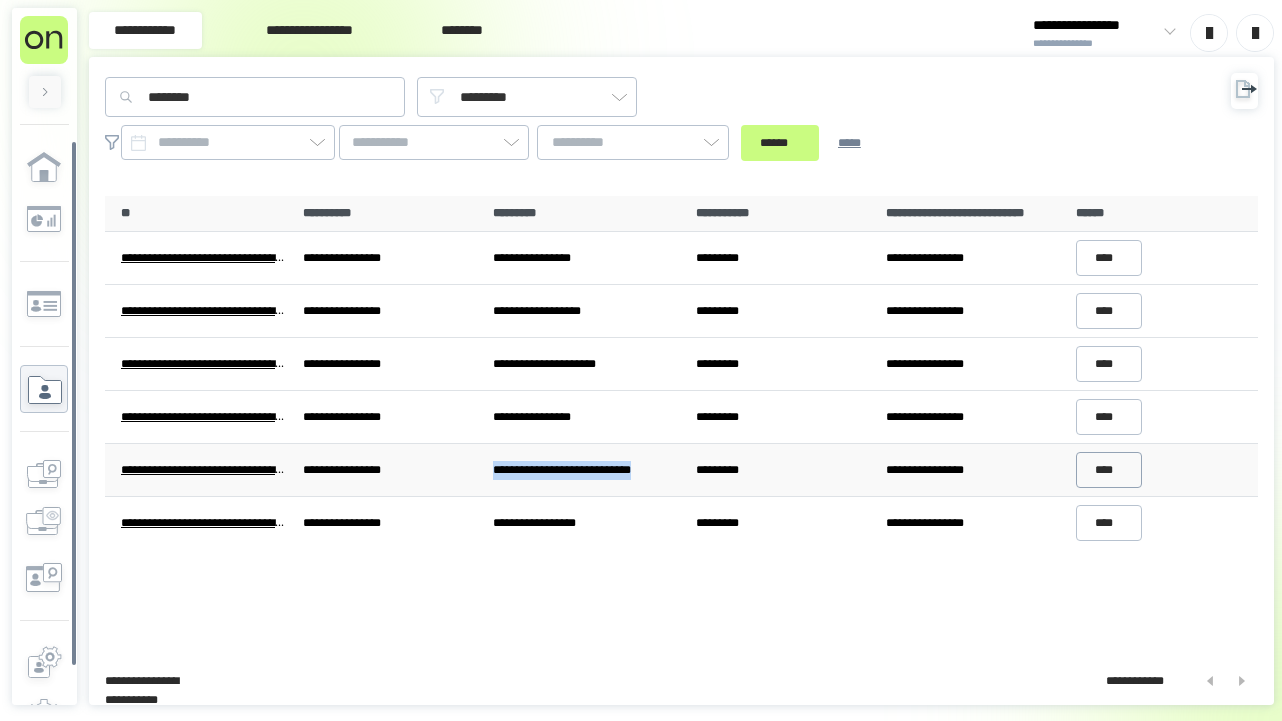 click on "****" at bounding box center [1109, 470] 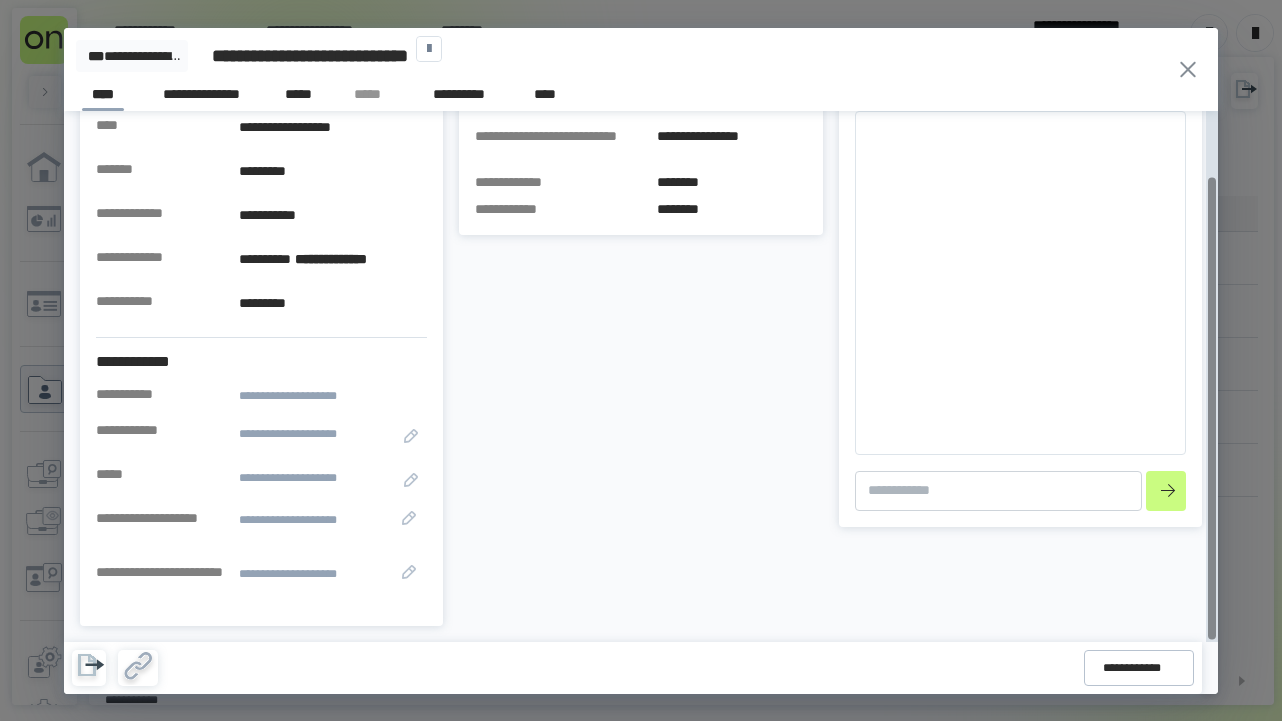scroll, scrollTop: 74, scrollLeft: 0, axis: vertical 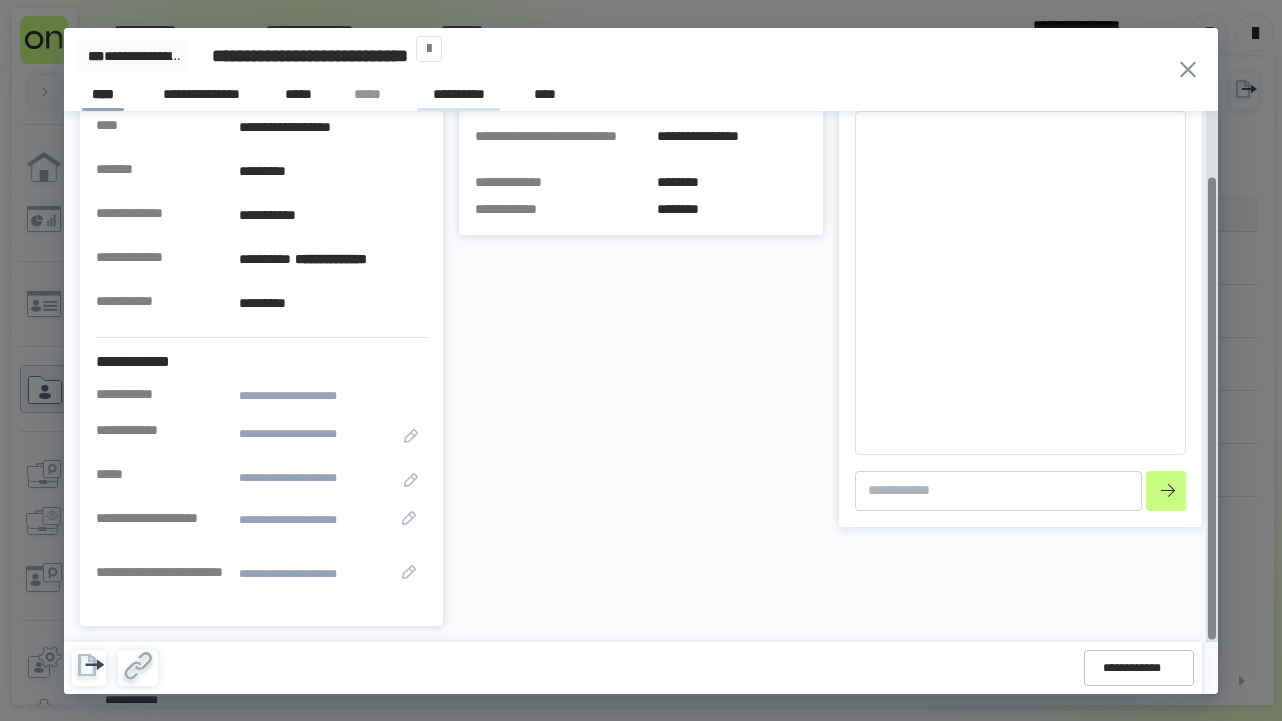 click on "**********" at bounding box center (458, 97) 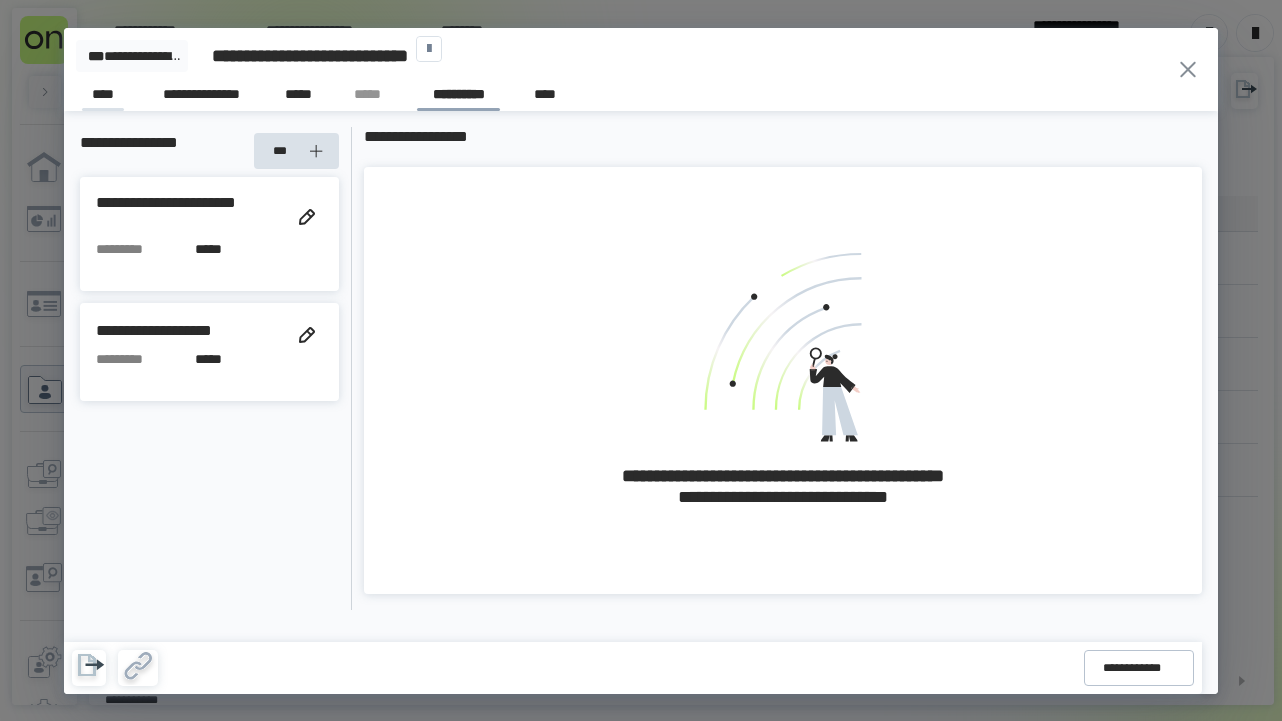 click on "****" at bounding box center (103, 97) 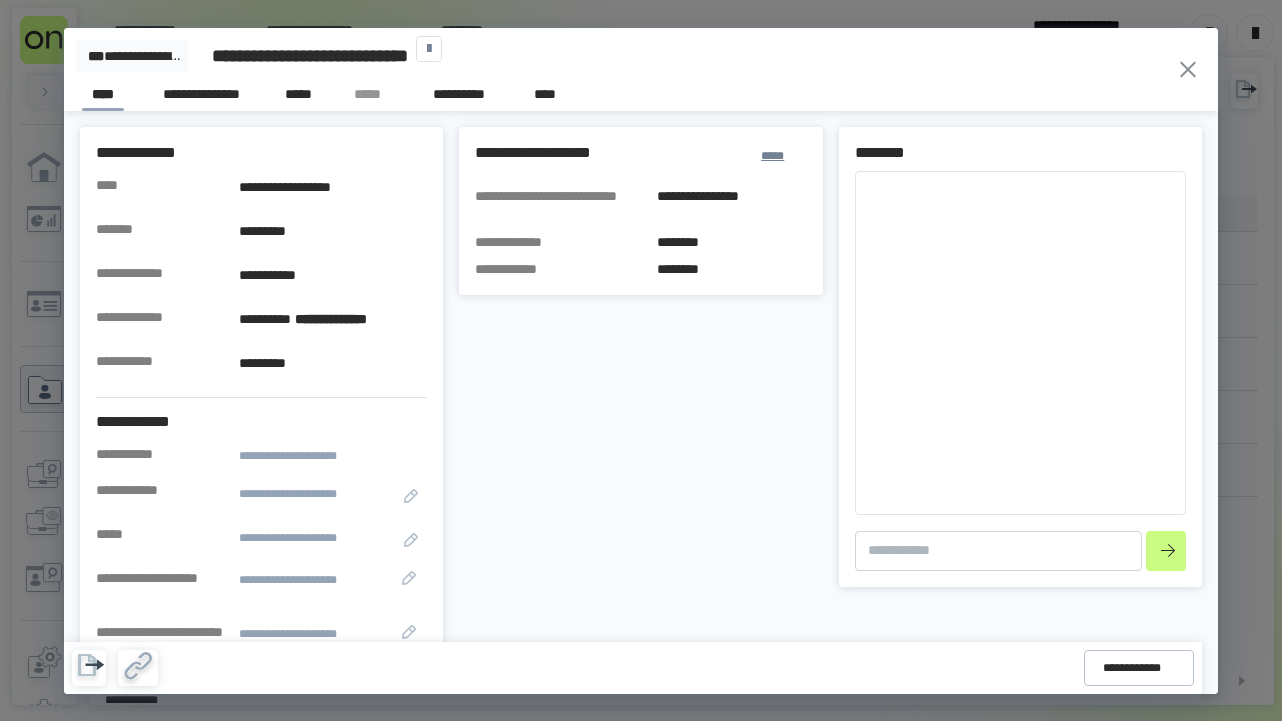 type on "*" 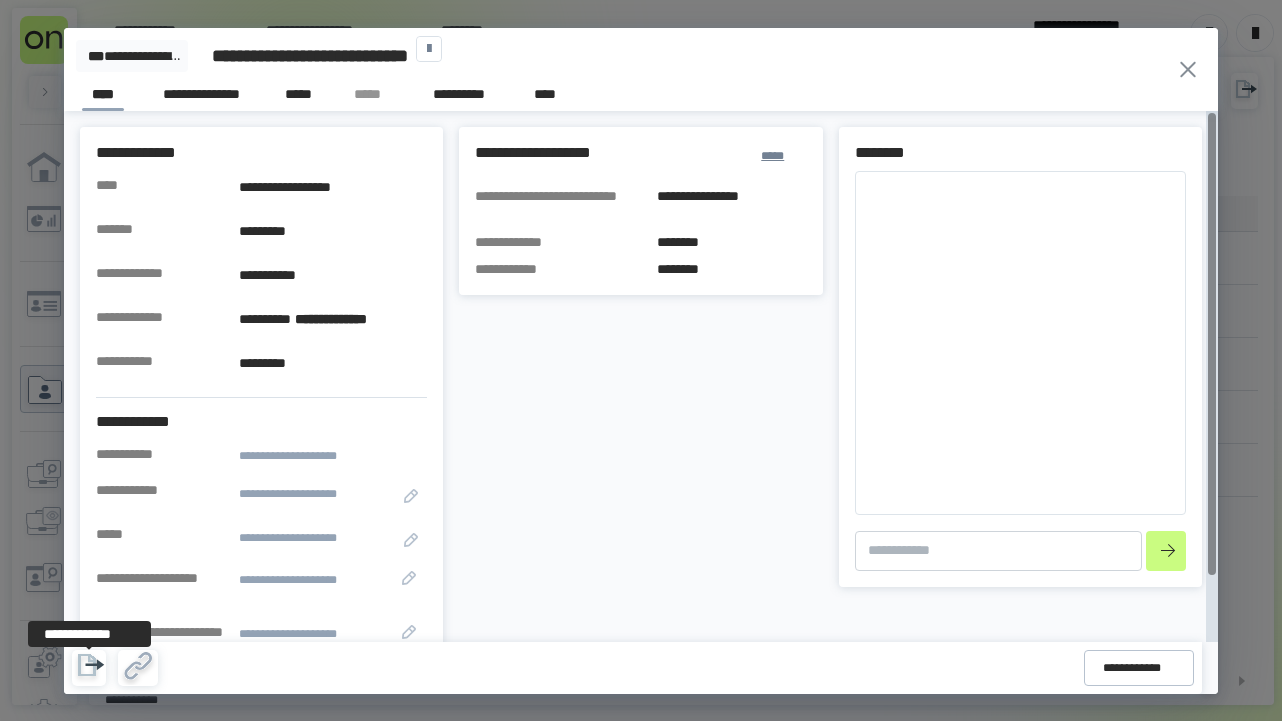 click 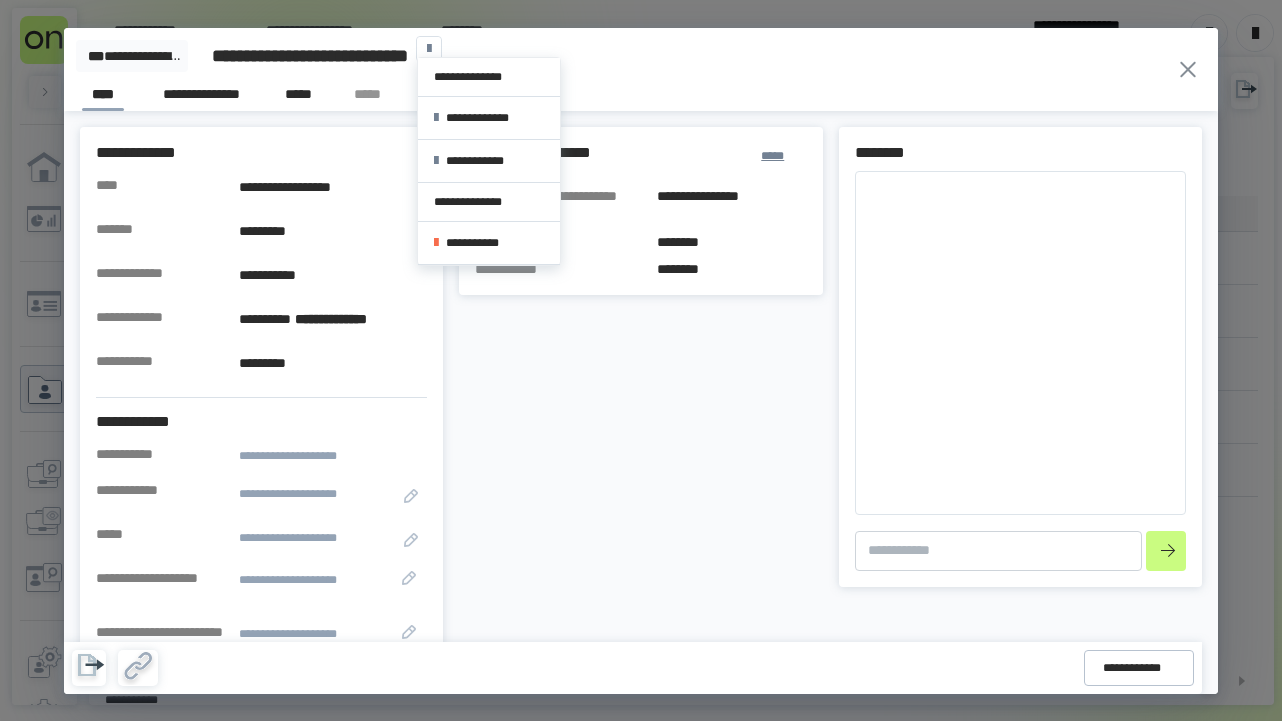 click at bounding box center [429, 49] 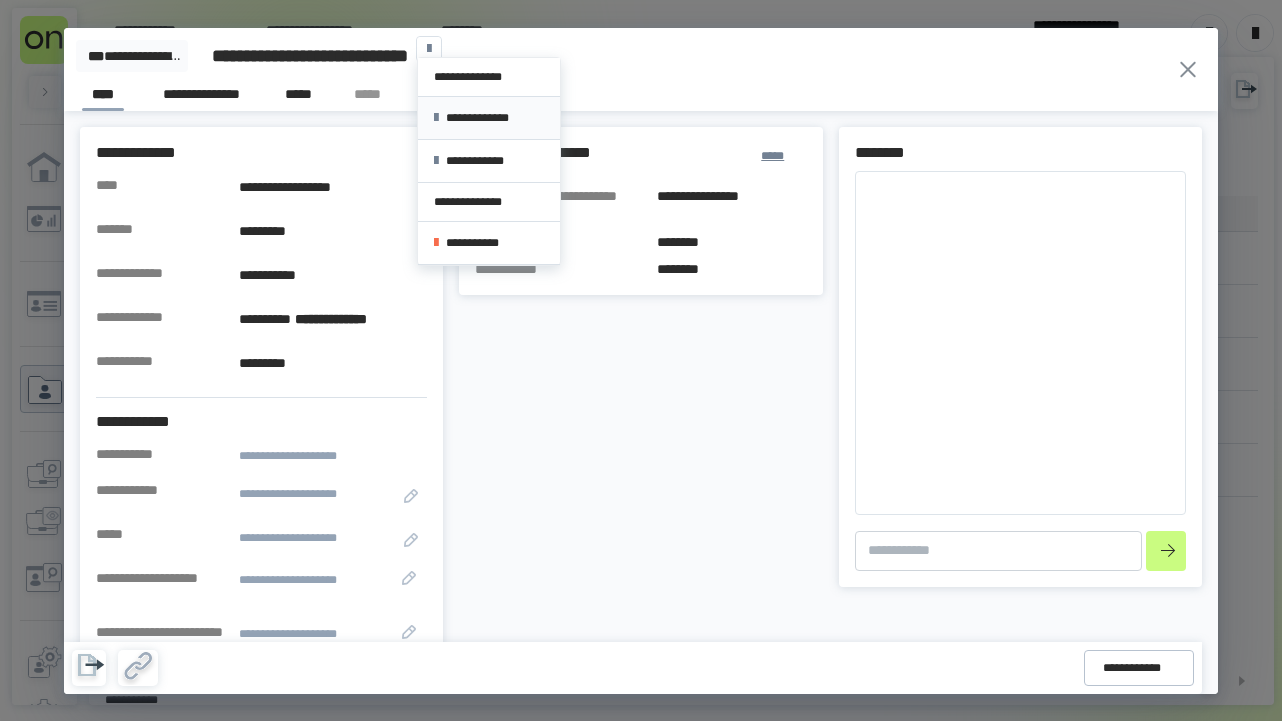 click on "**********" at bounding box center (489, 118) 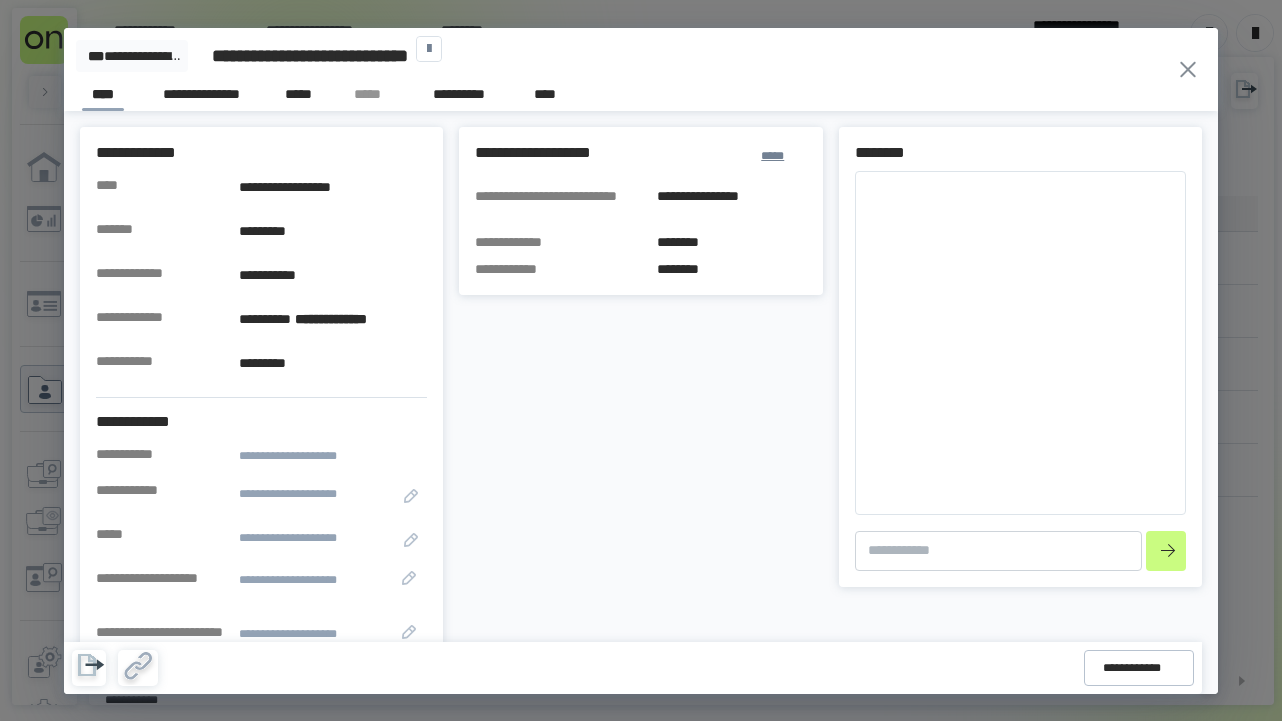 click 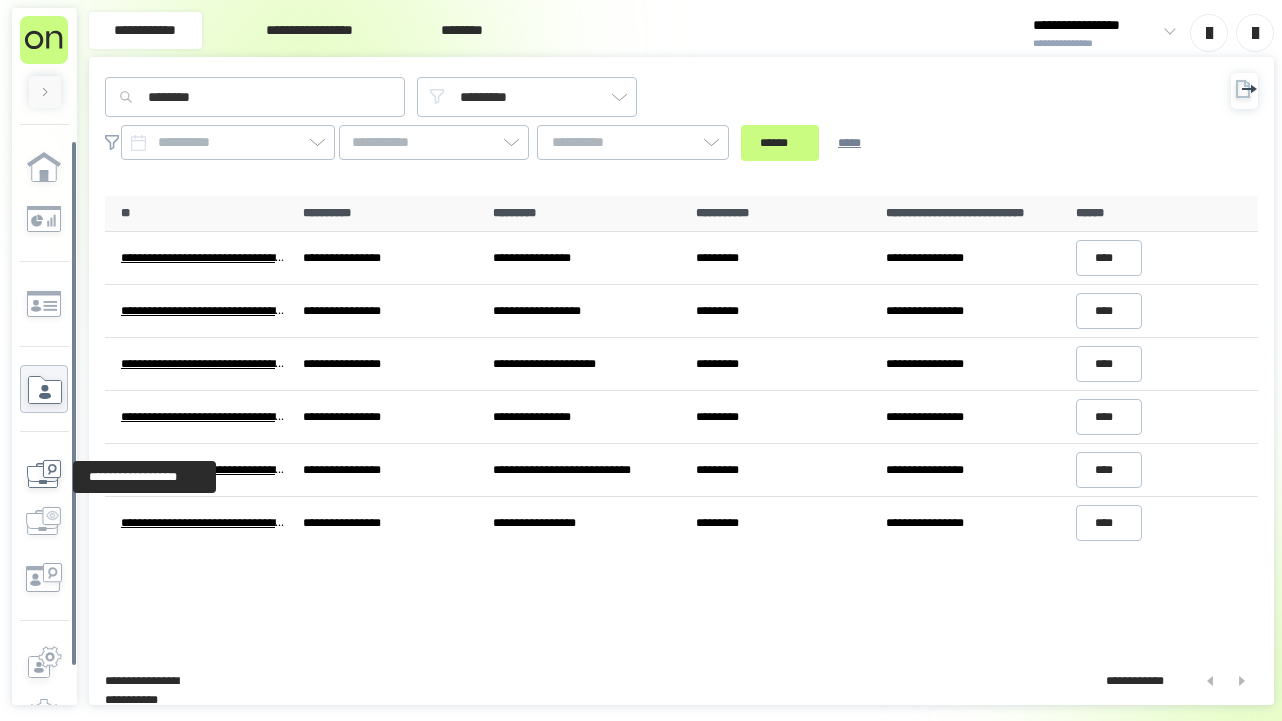 click 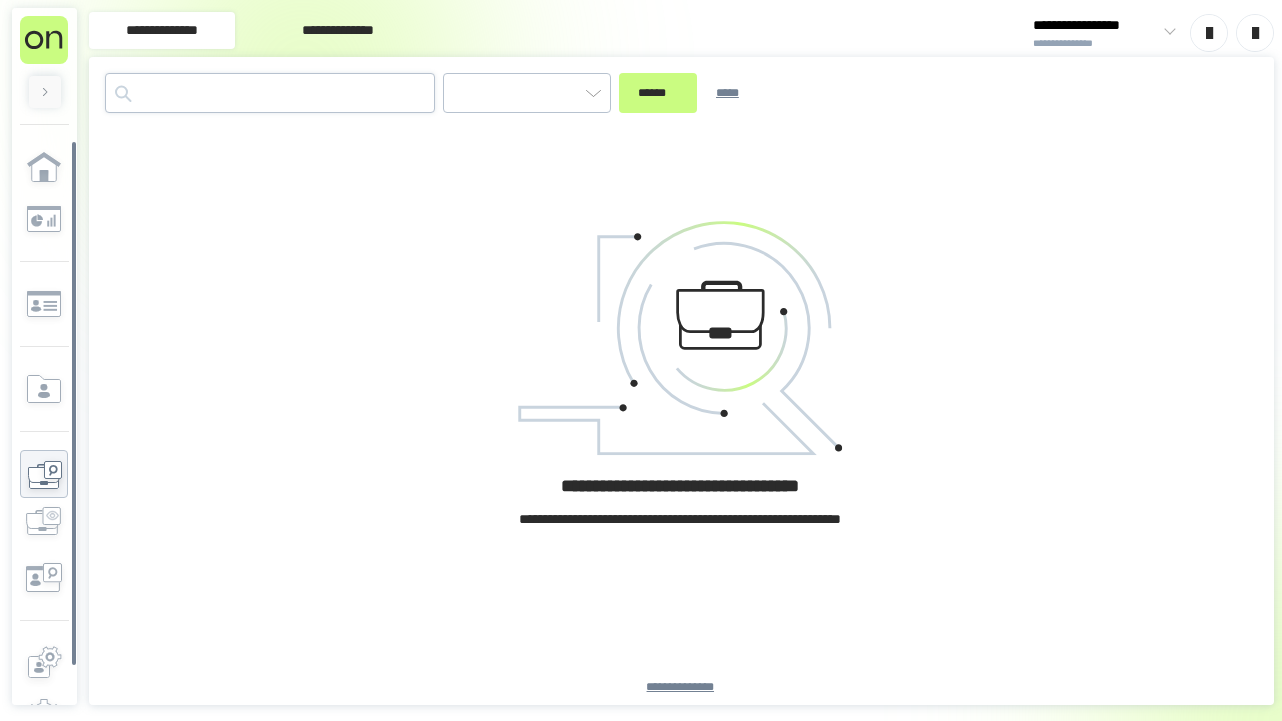 type on "*********" 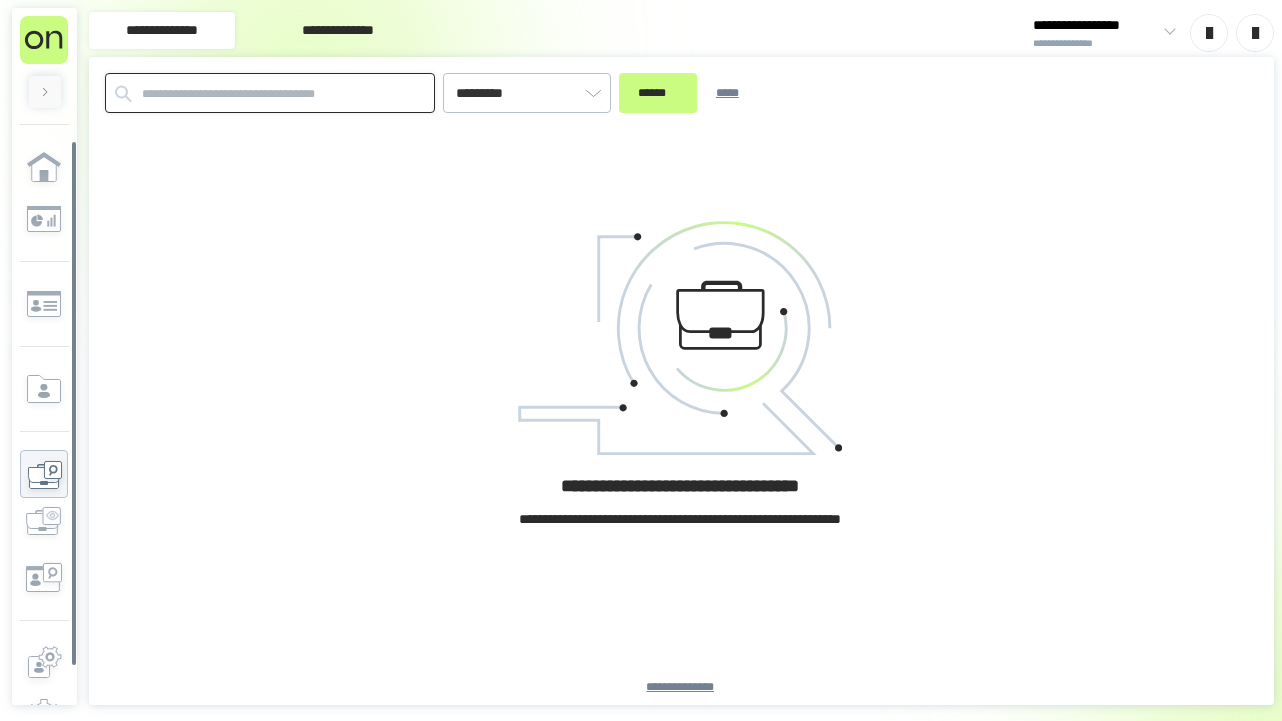 click at bounding box center [270, 93] 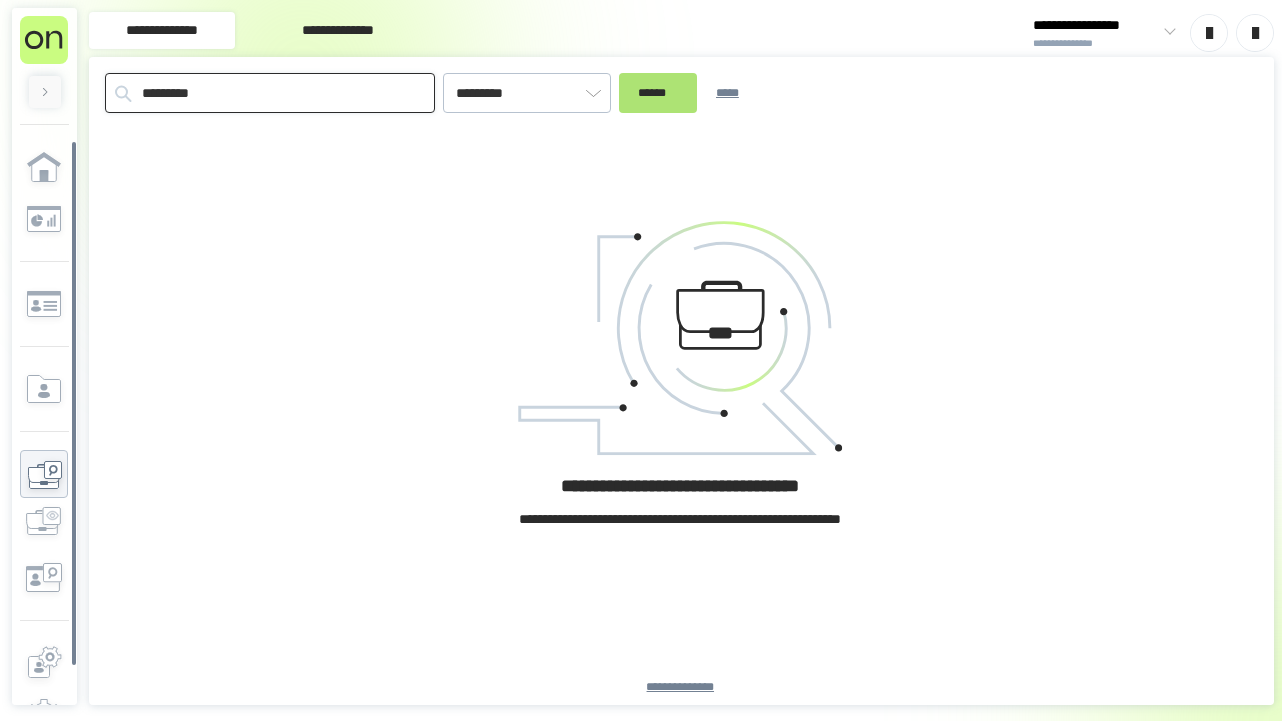 type on "*********" 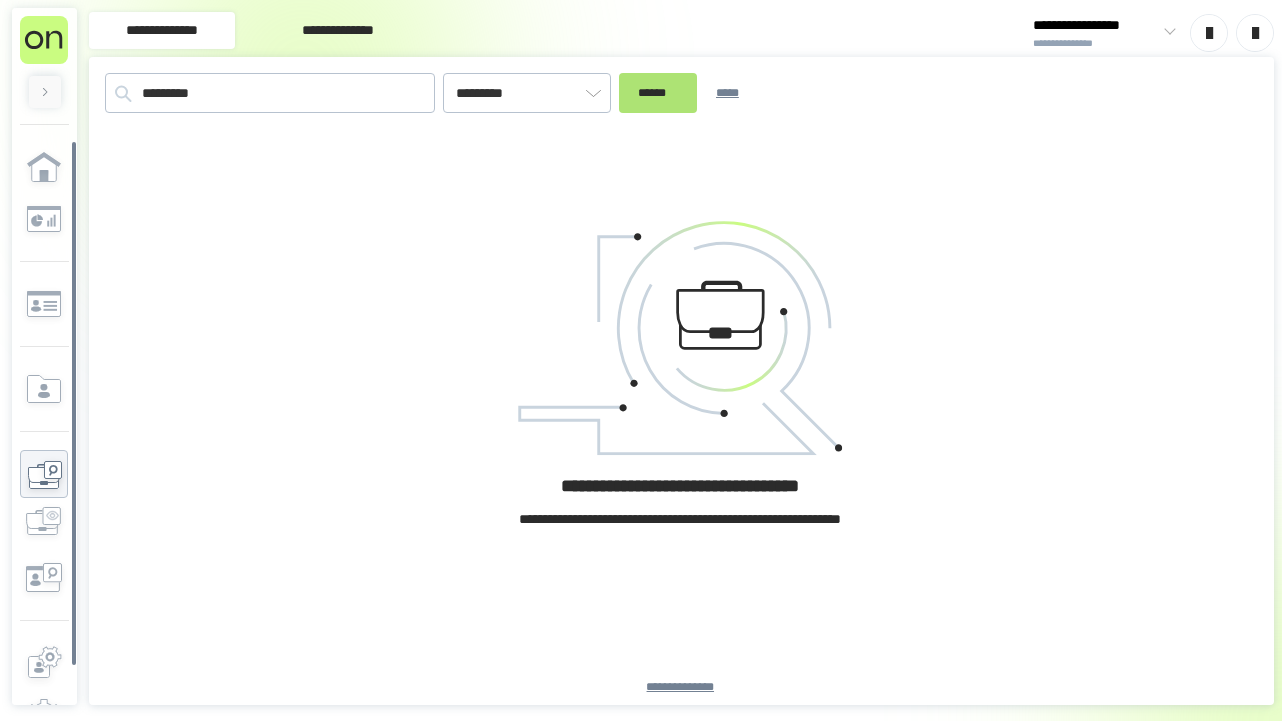 click on "******" at bounding box center (658, 93) 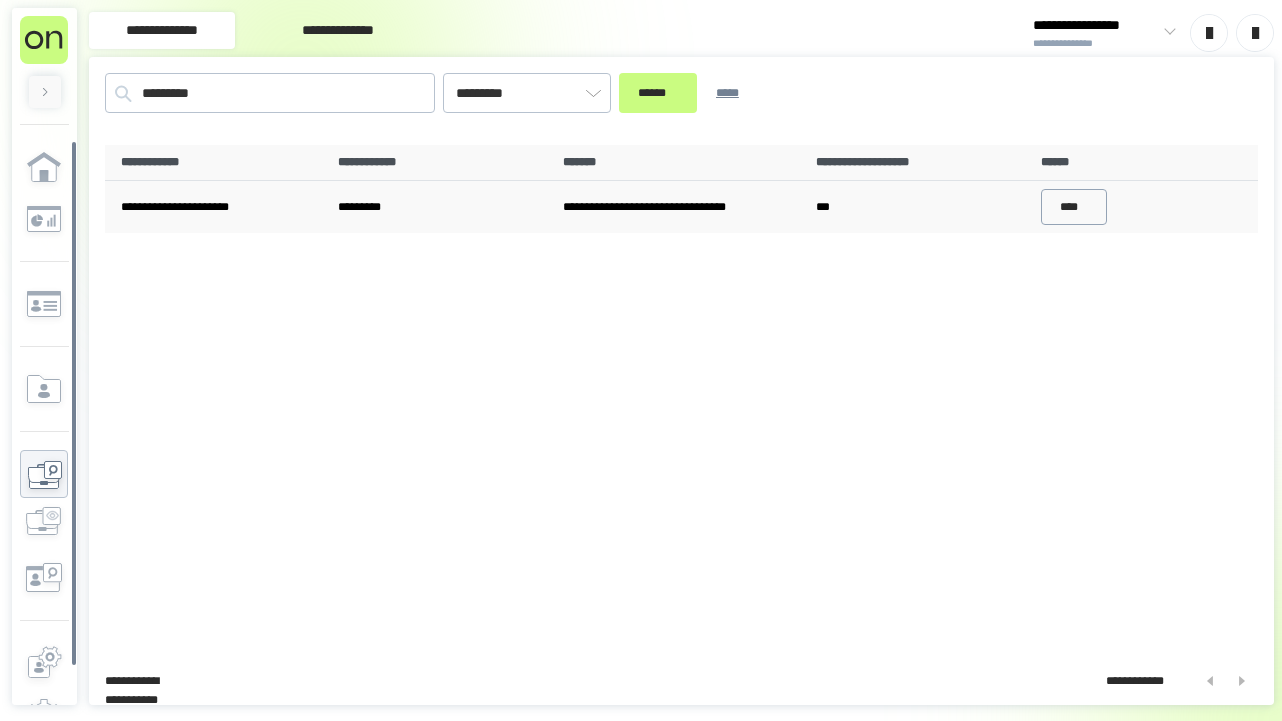 click on "****" at bounding box center (1074, 207) 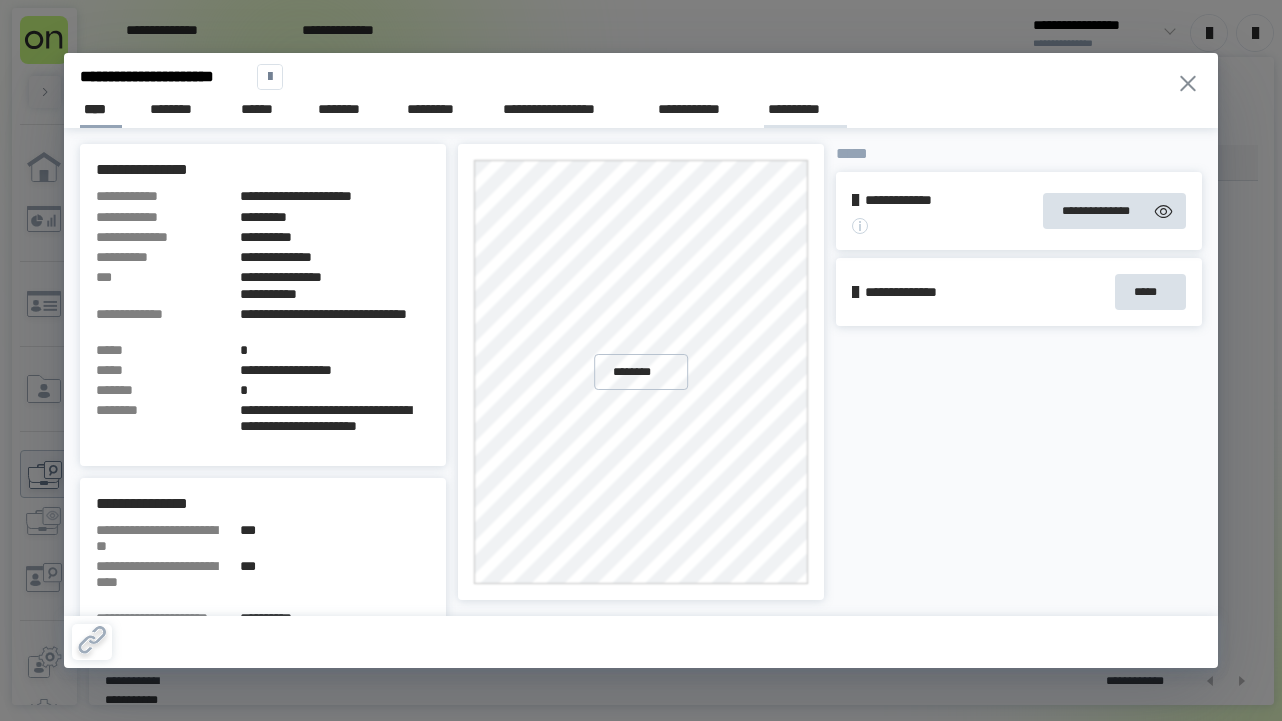 click on "**********" at bounding box center (805, 109) 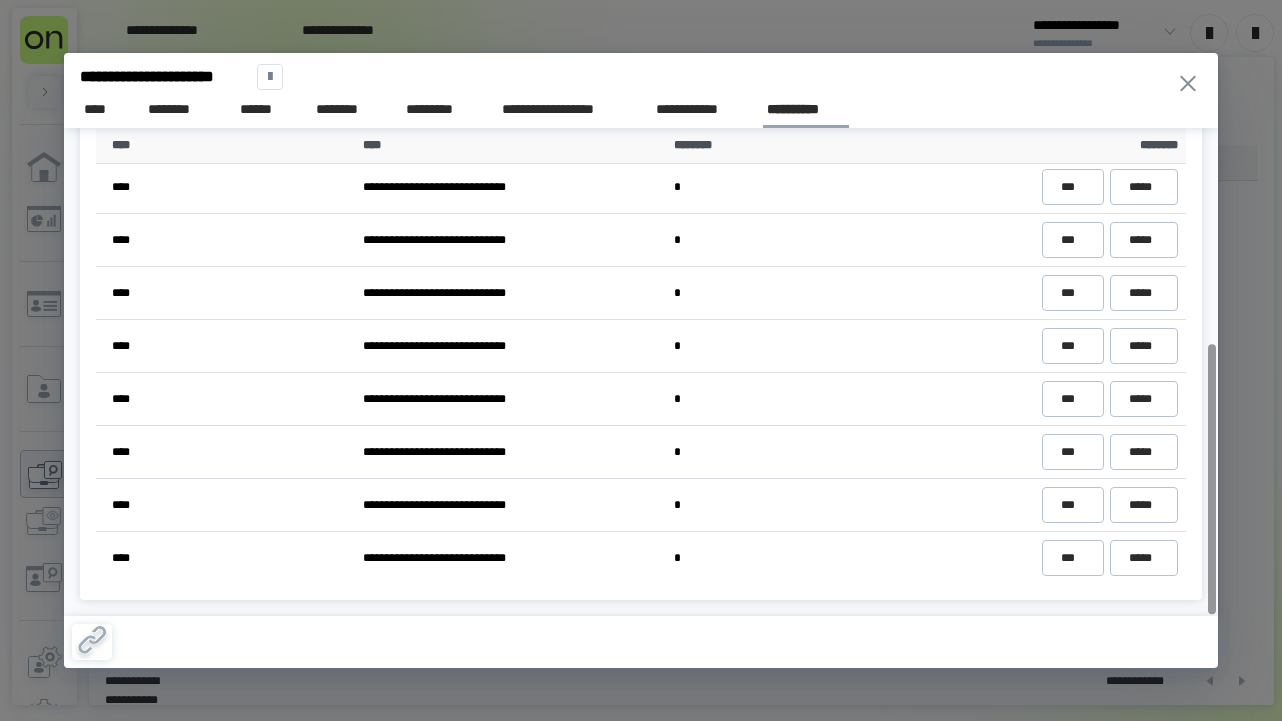 scroll, scrollTop: 388, scrollLeft: 0, axis: vertical 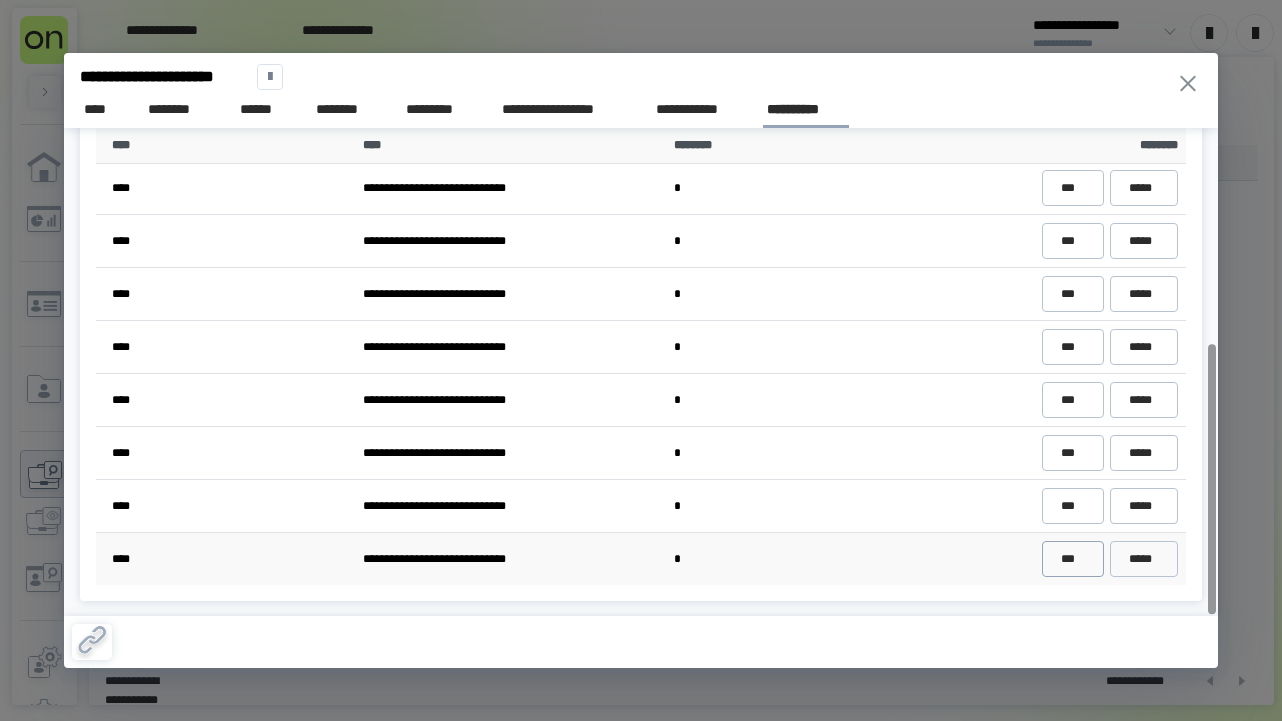 click on "***" at bounding box center [1072, 559] 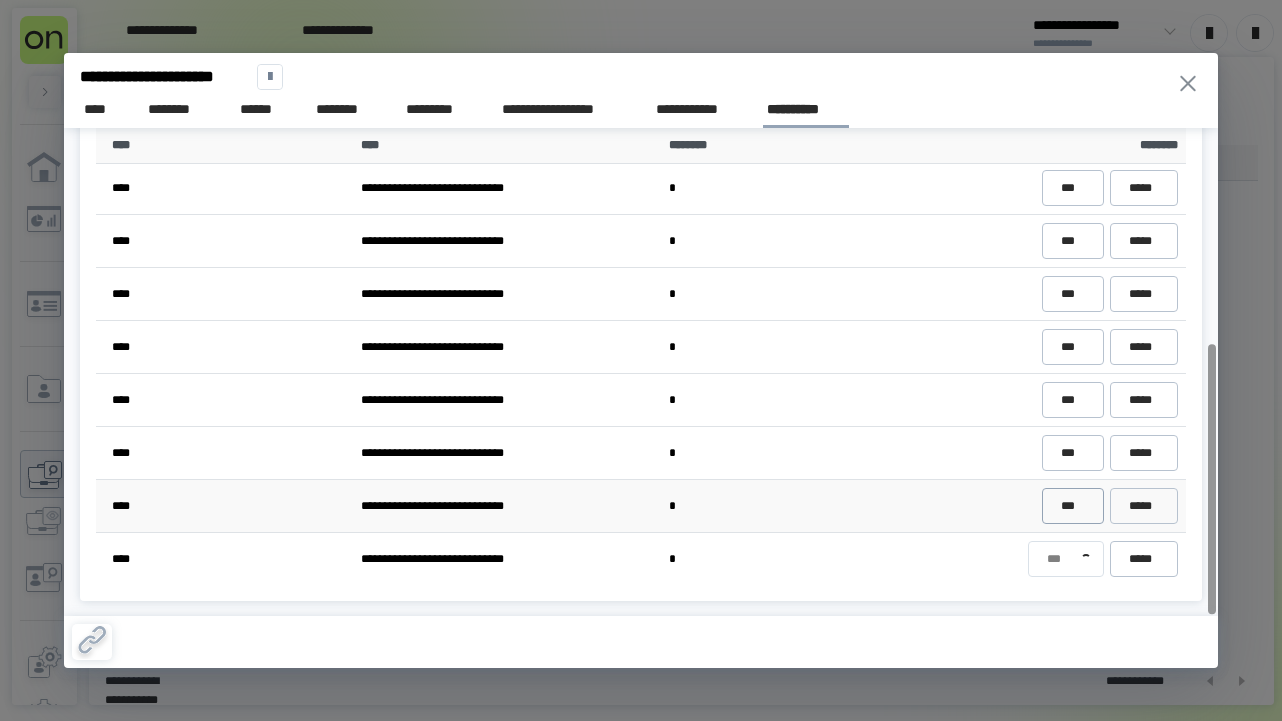 click on "***" at bounding box center [1072, 506] 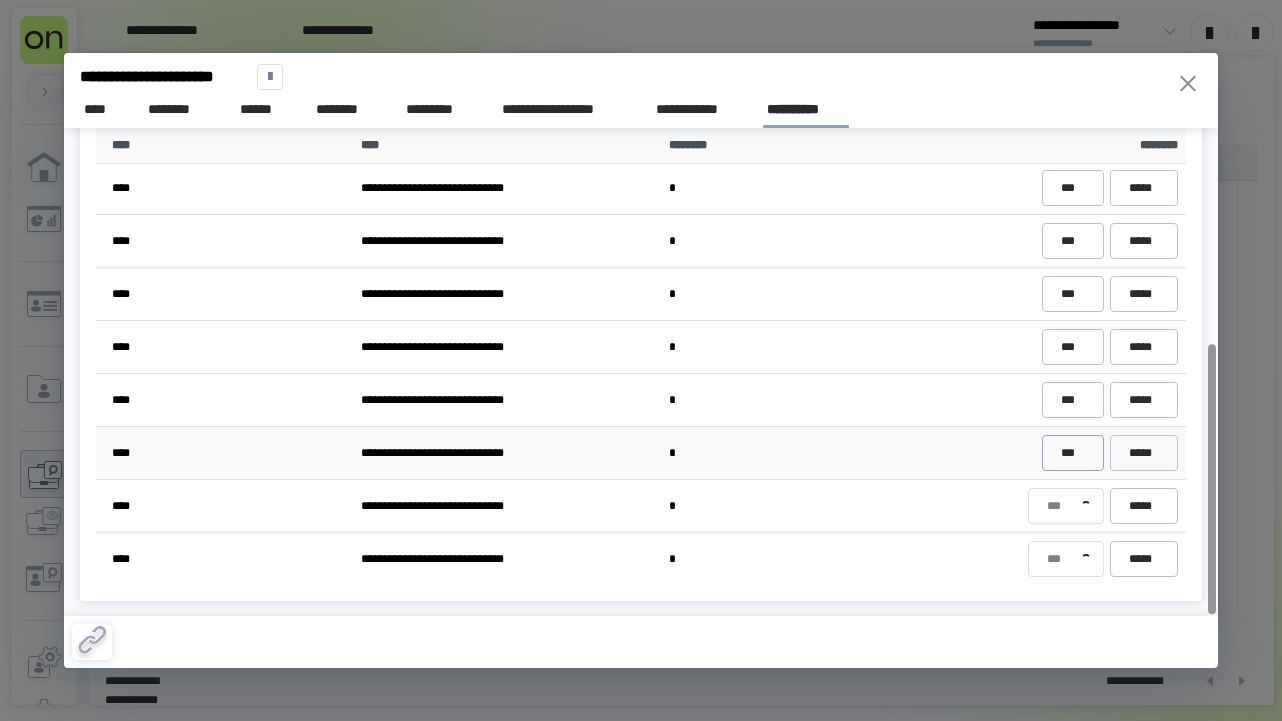 click on "***" at bounding box center (1072, 453) 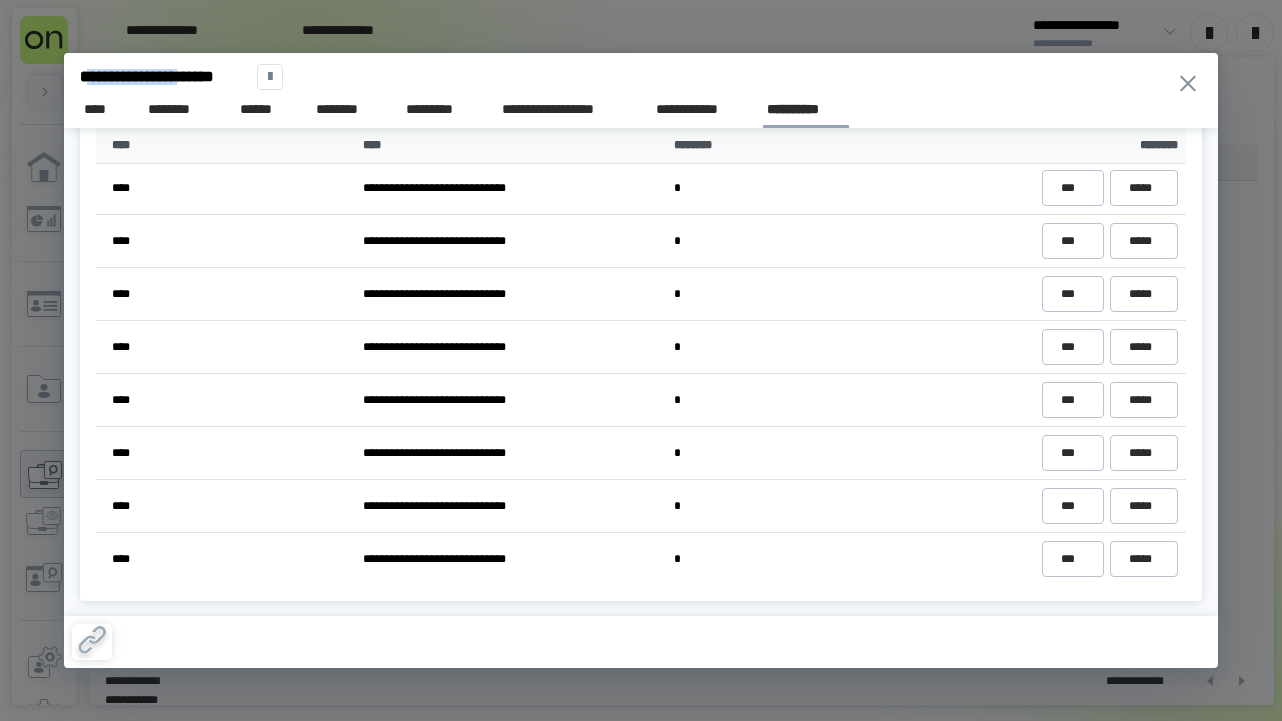 drag, startPoint x: 89, startPoint y: 76, endPoint x: 190, endPoint y: 84, distance: 101.31634 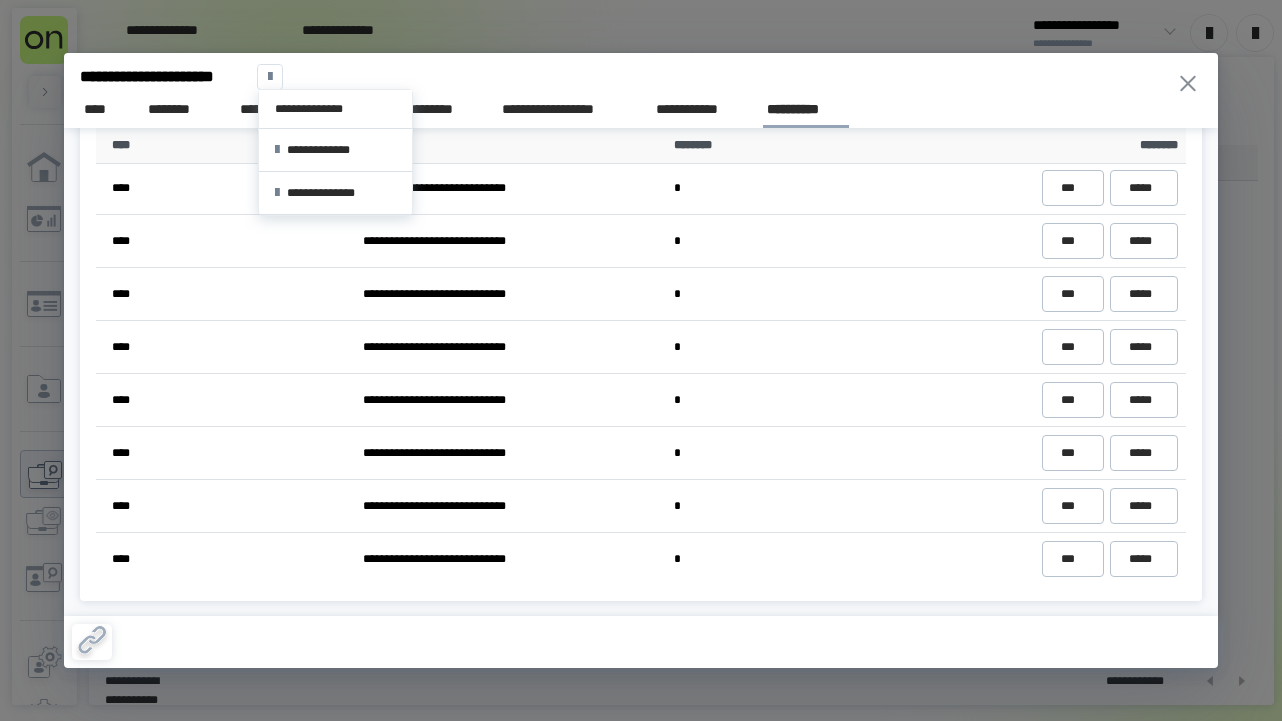 click at bounding box center (270, 77) 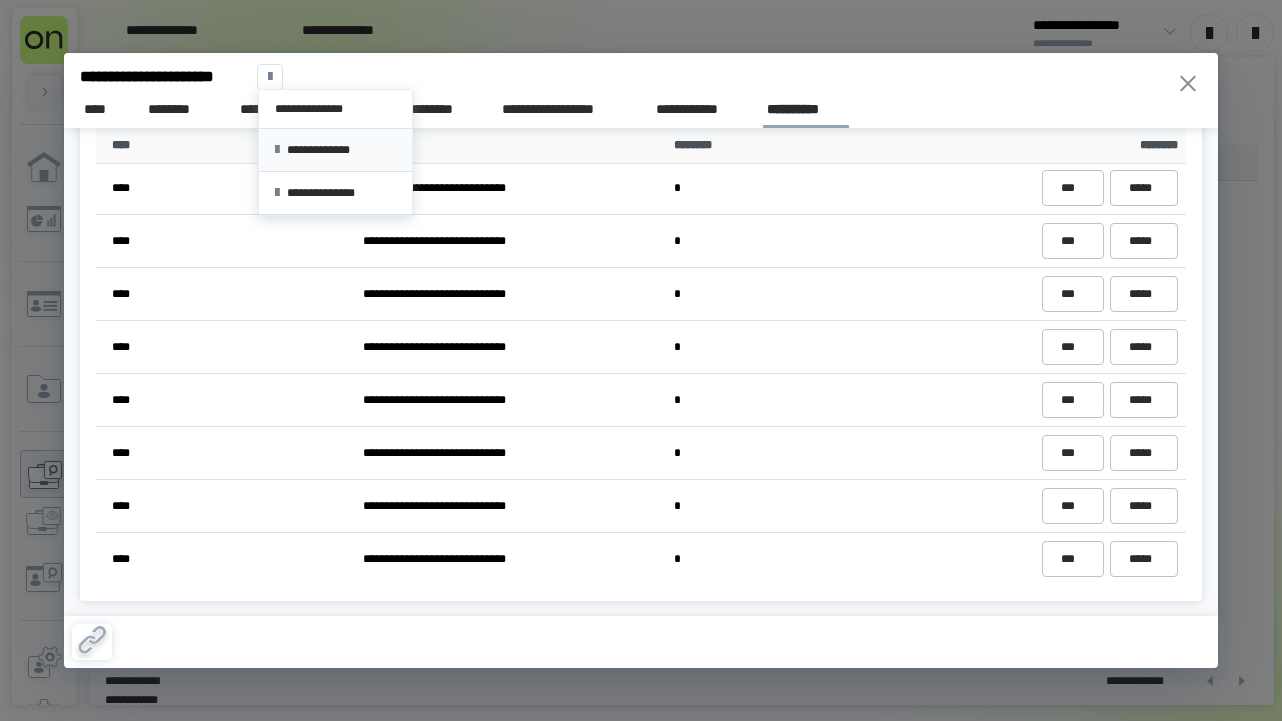 click on "**********" at bounding box center [335, 150] 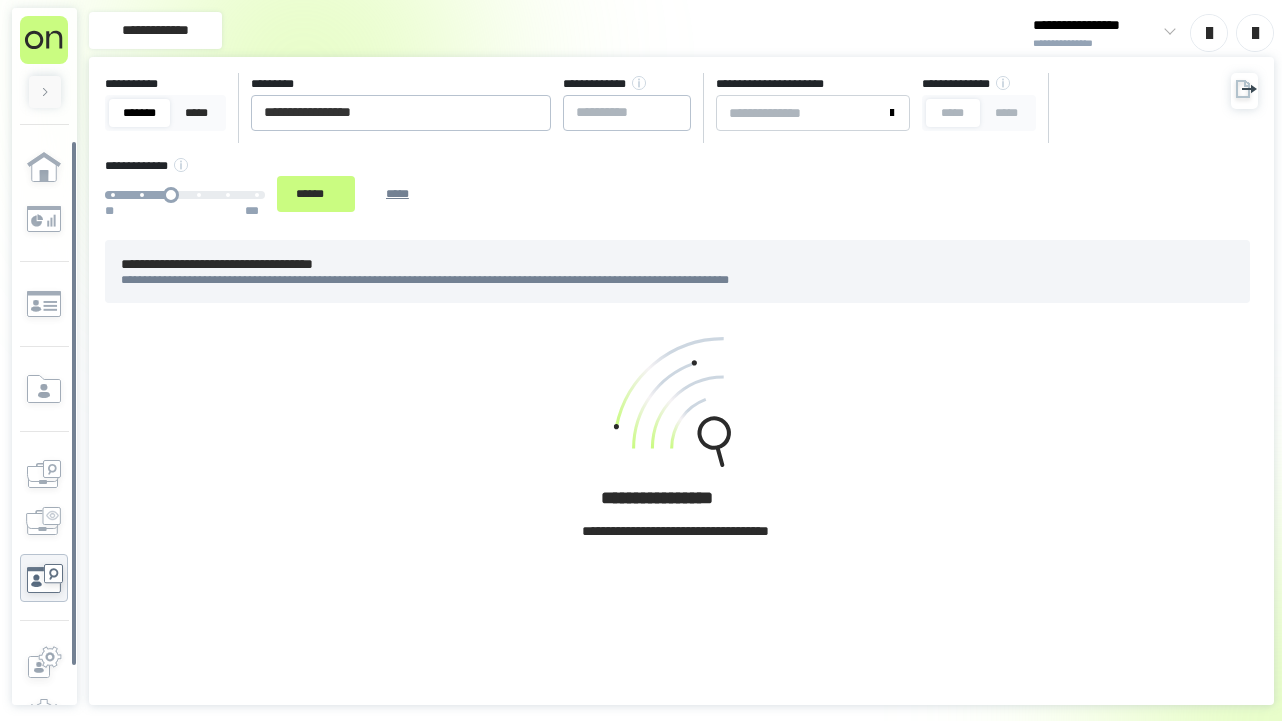 scroll, scrollTop: 0, scrollLeft: 0, axis: both 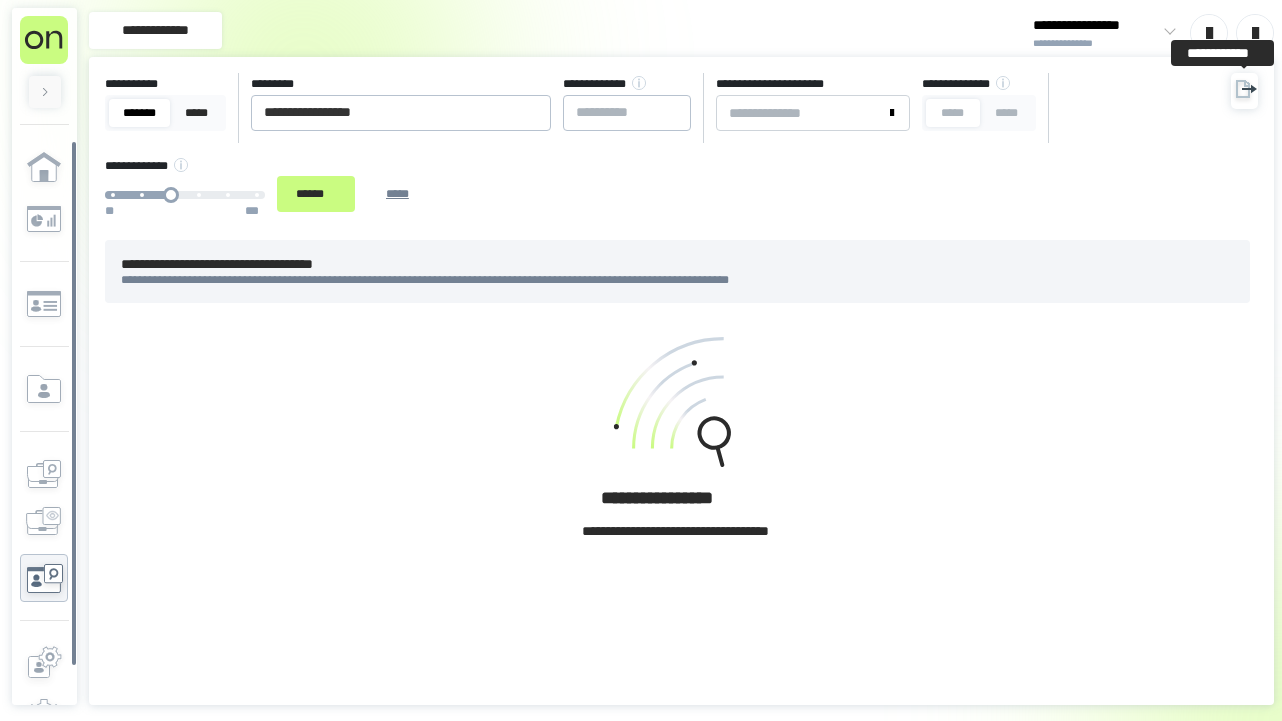 click 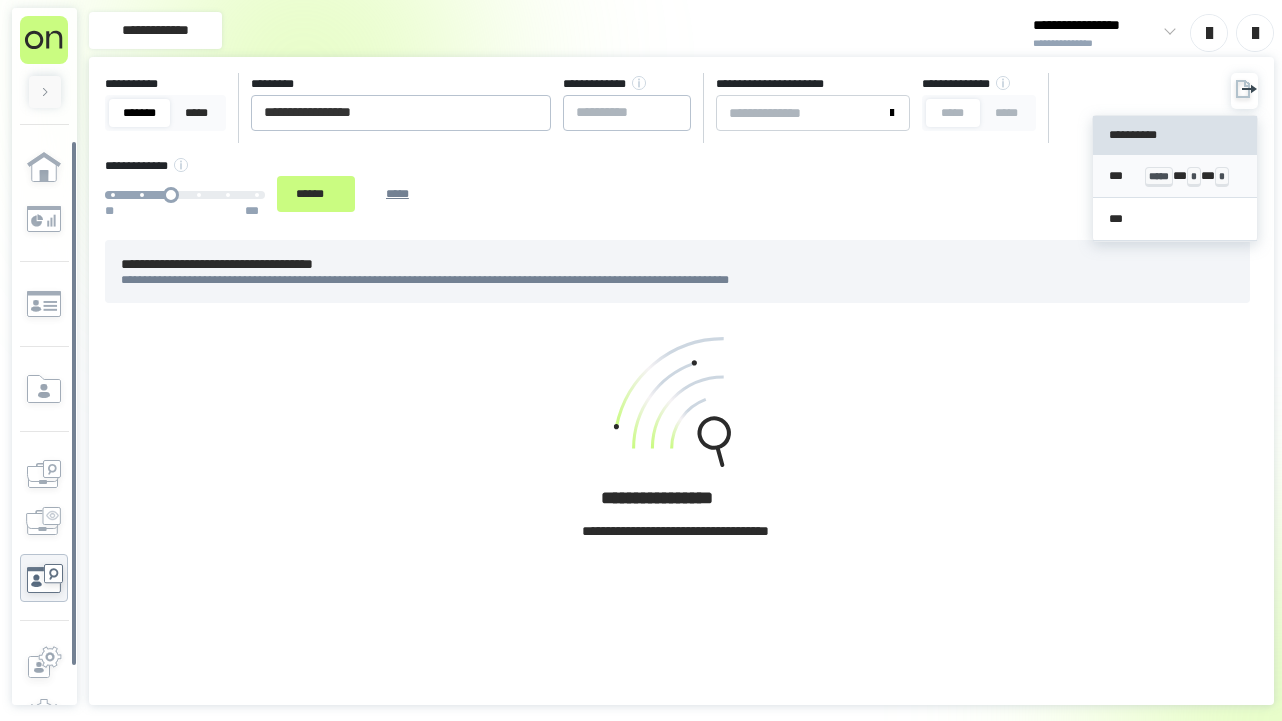 click on "*** ***** * * *   *" at bounding box center (1175, 176) 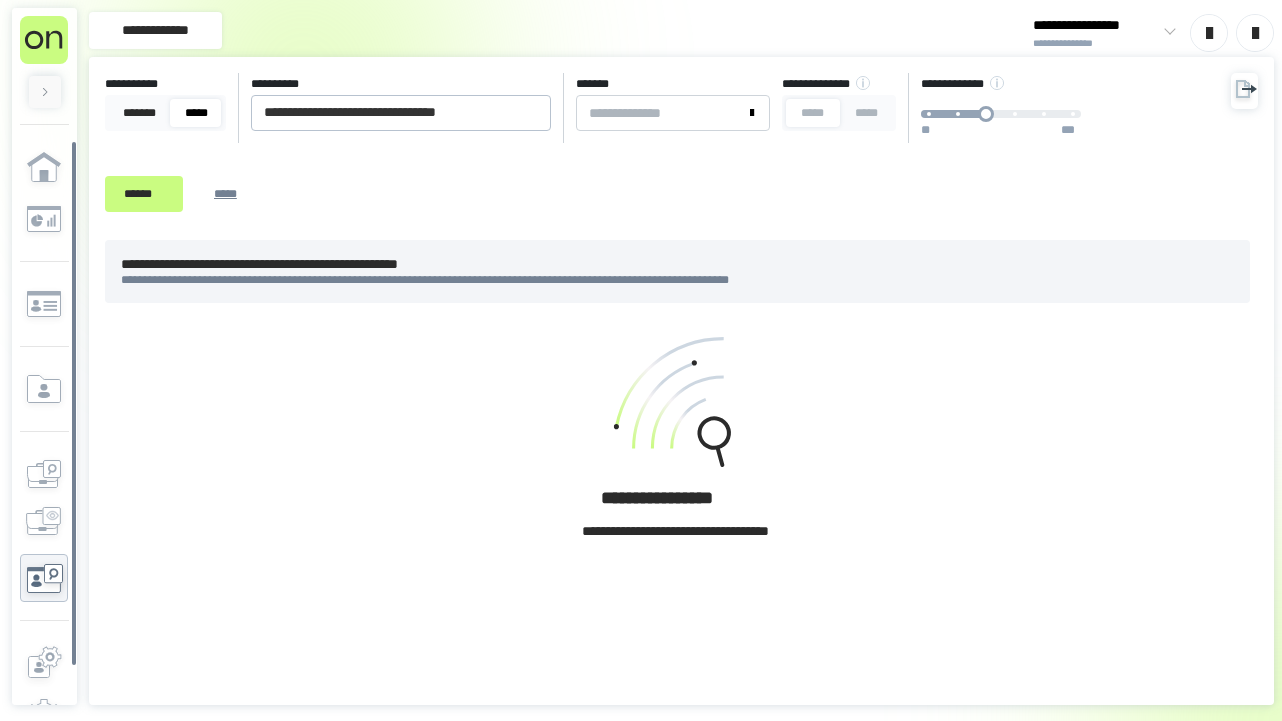scroll, scrollTop: 0, scrollLeft: 0, axis: both 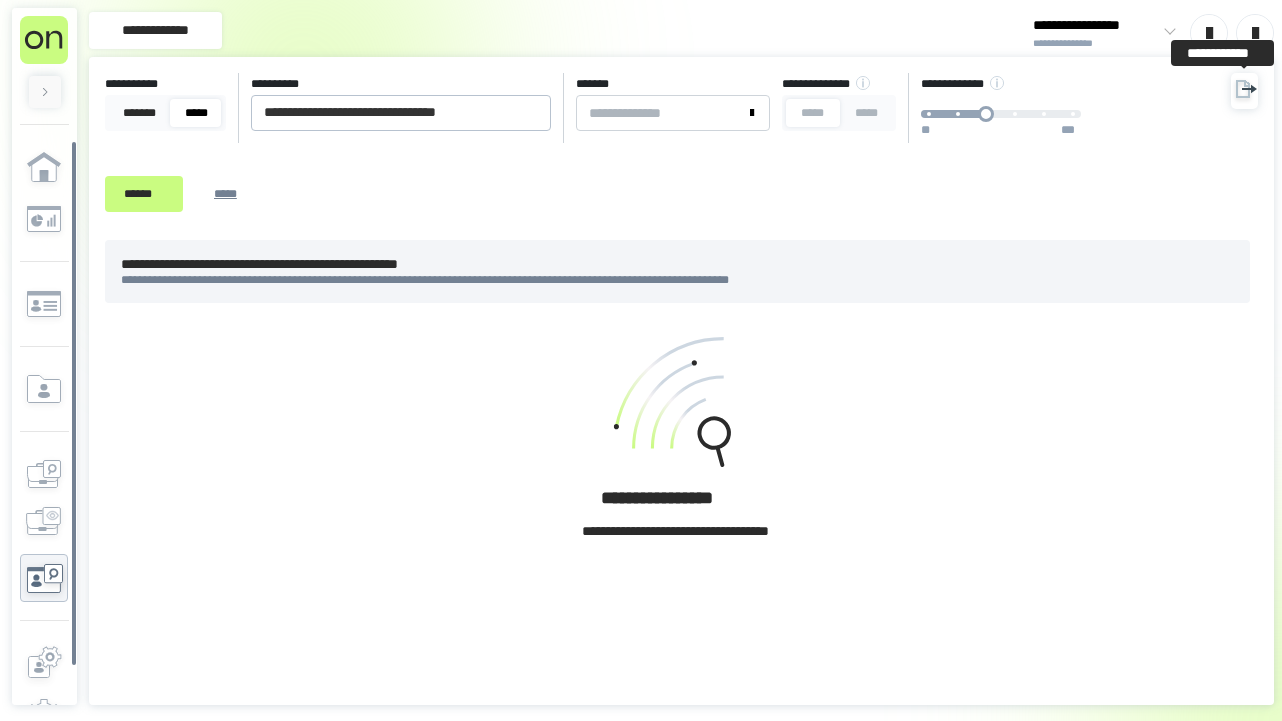 click 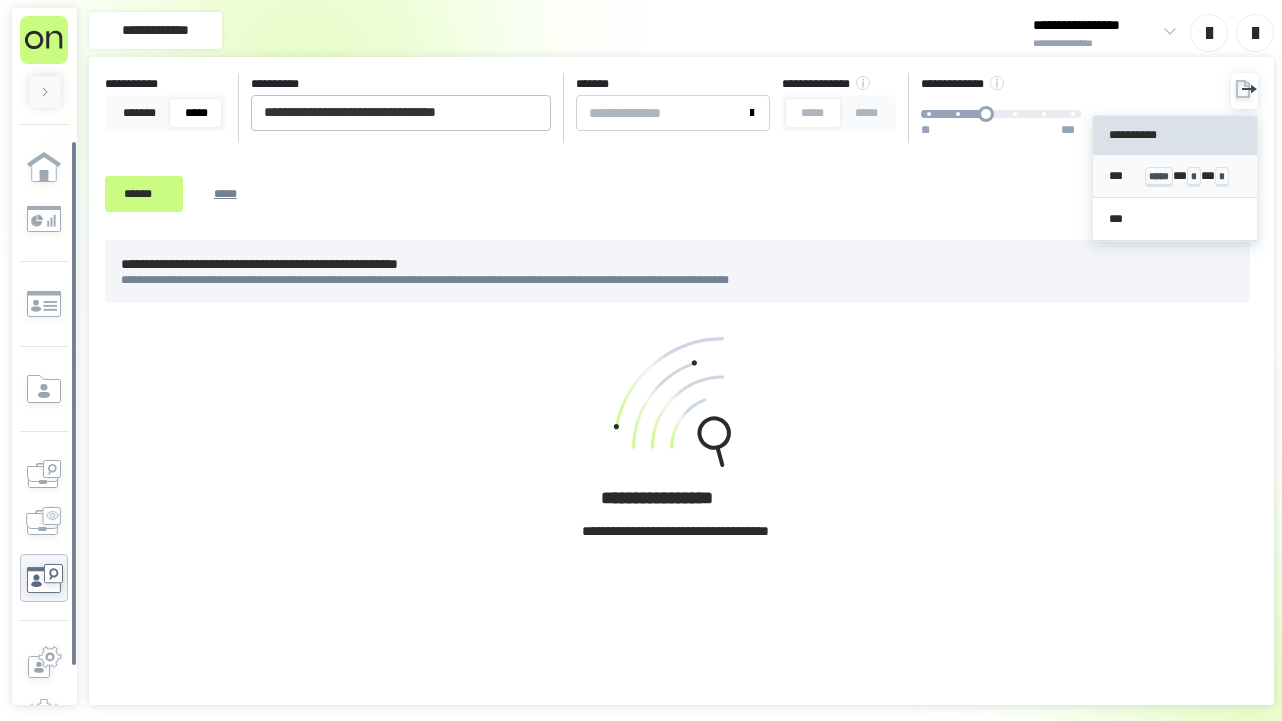 click on "*** ***** * * *   *" at bounding box center [1175, 176] 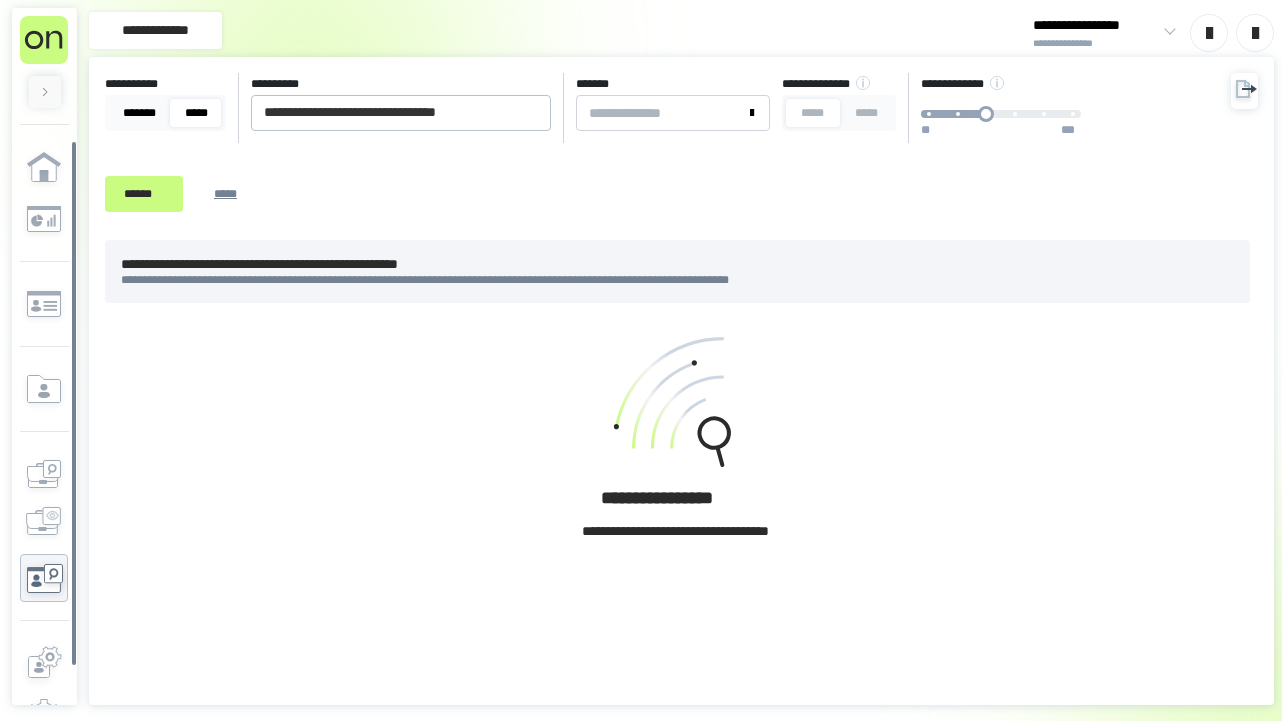 click on "*******" at bounding box center (139, 113) 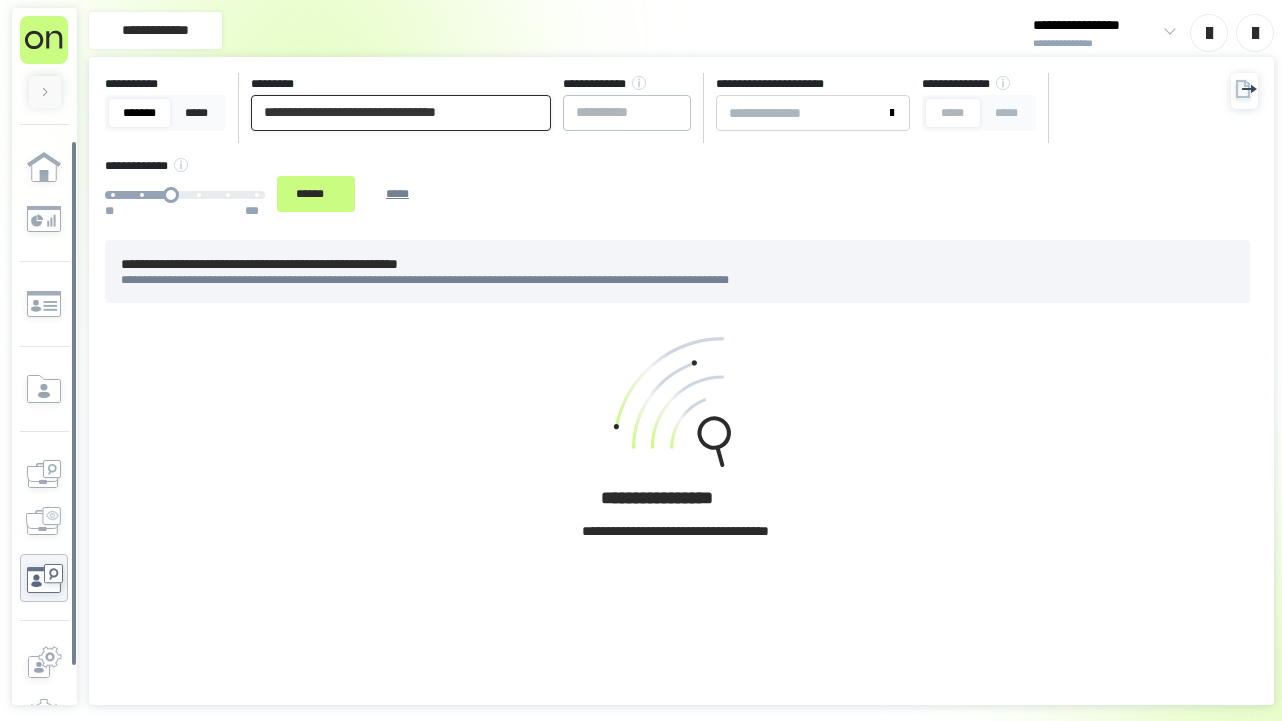 drag, startPoint x: 527, startPoint y: 111, endPoint x: 151, endPoint y: 109, distance: 376.0053 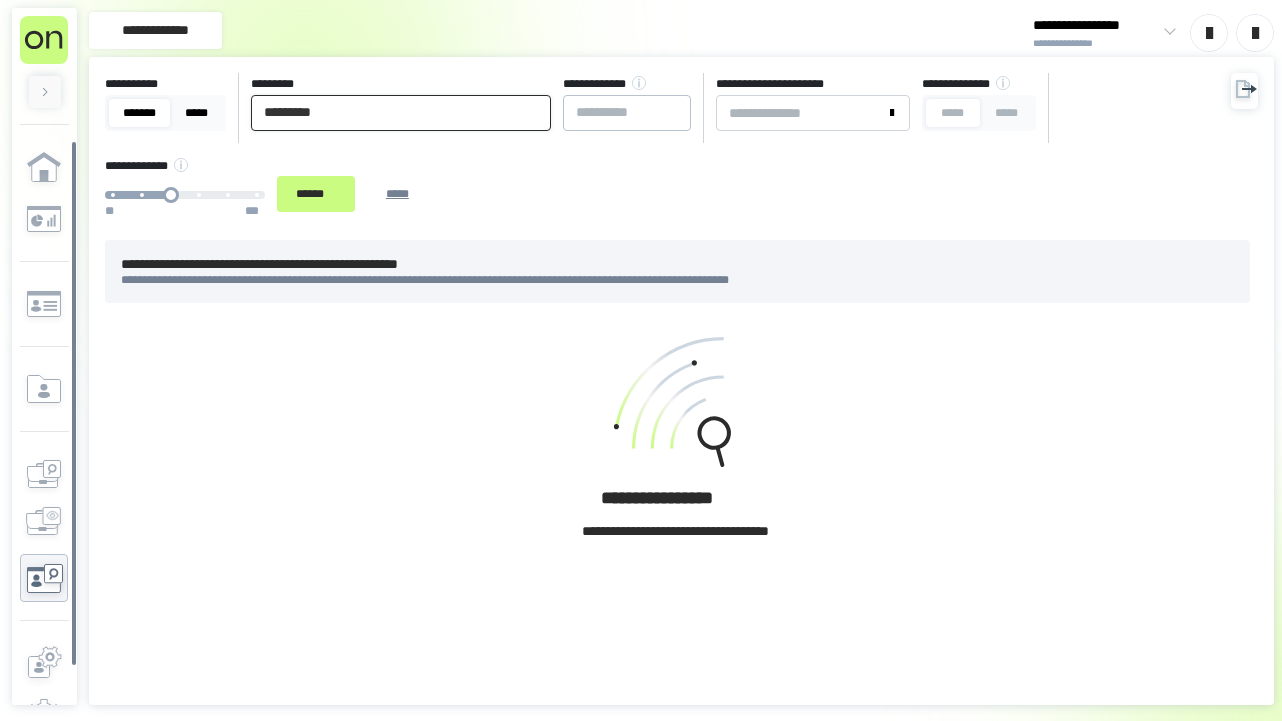 drag, startPoint x: 347, startPoint y: 115, endPoint x: 174, endPoint y: 109, distance: 173.10402 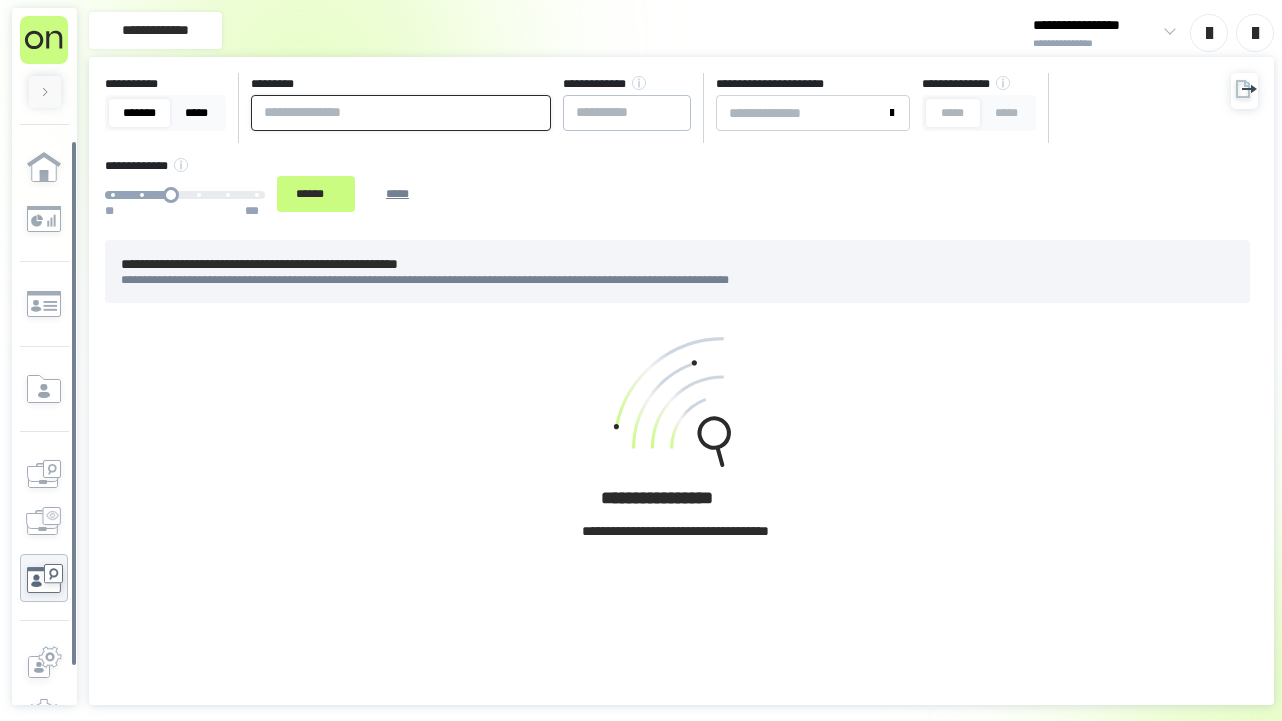 paste on "**********" 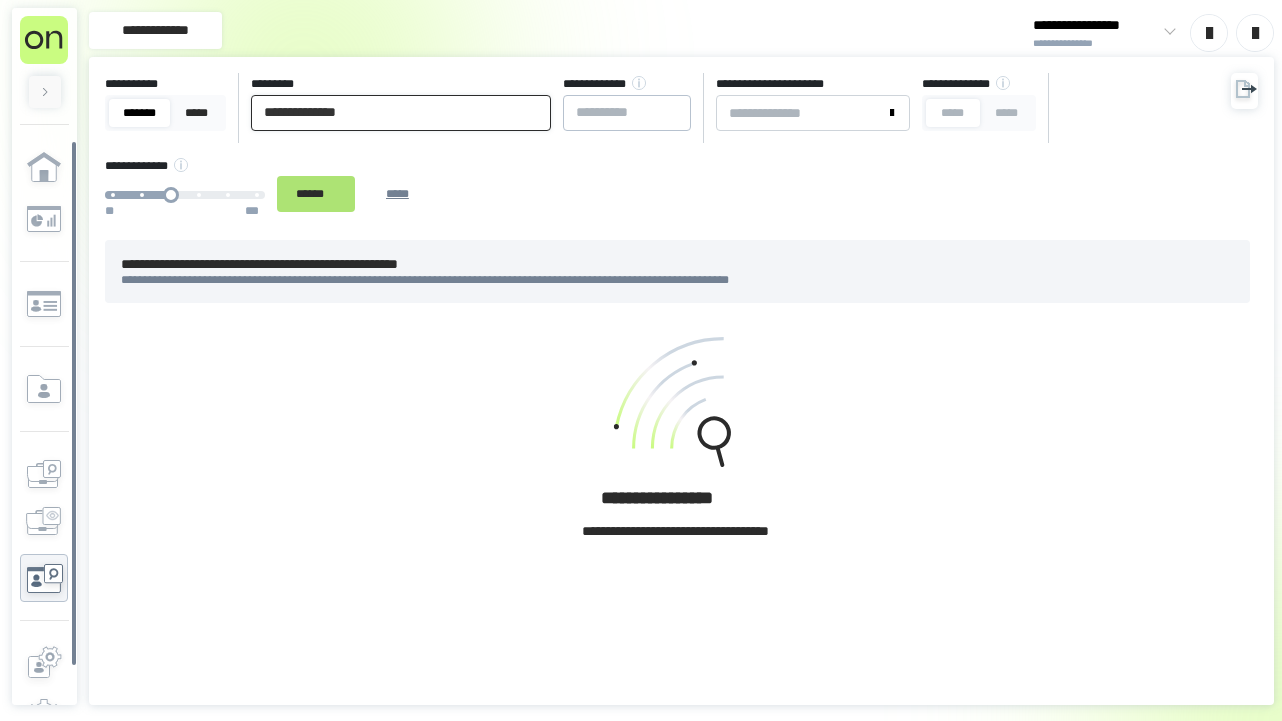 type on "**********" 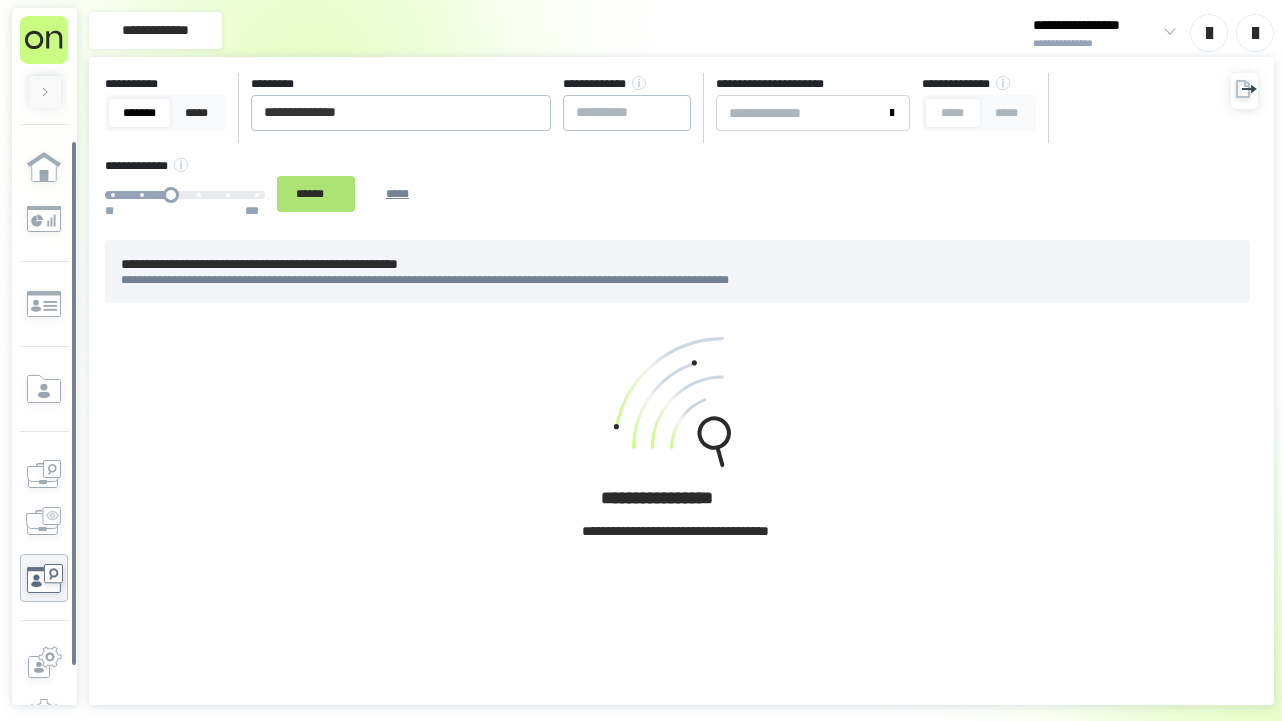 click on "******" at bounding box center [316, 194] 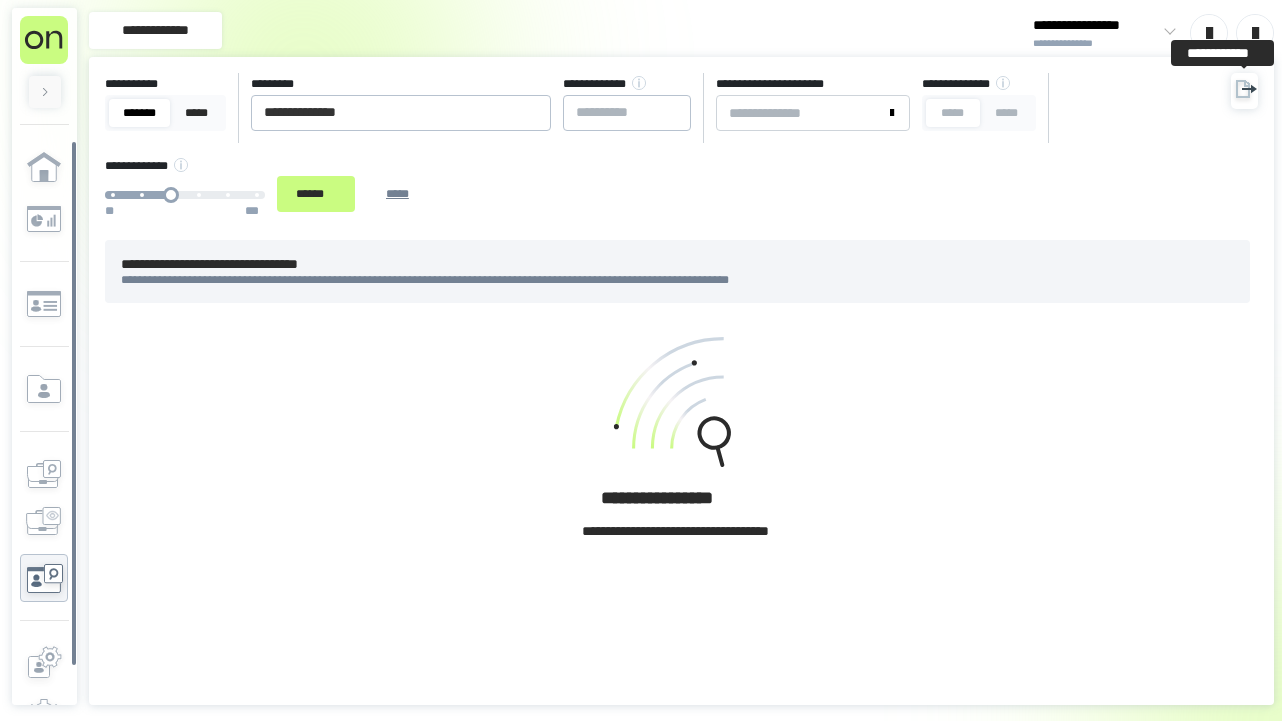 click 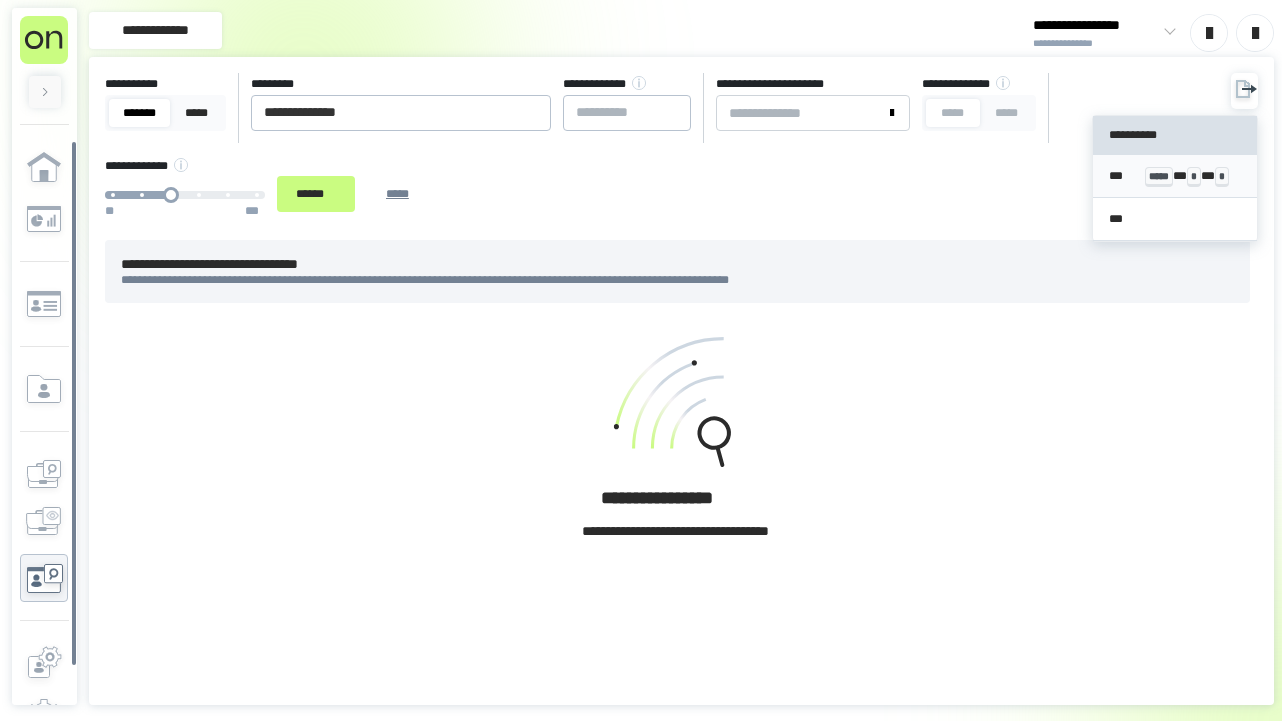click on "*** ***** * * *   *" at bounding box center [1175, 176] 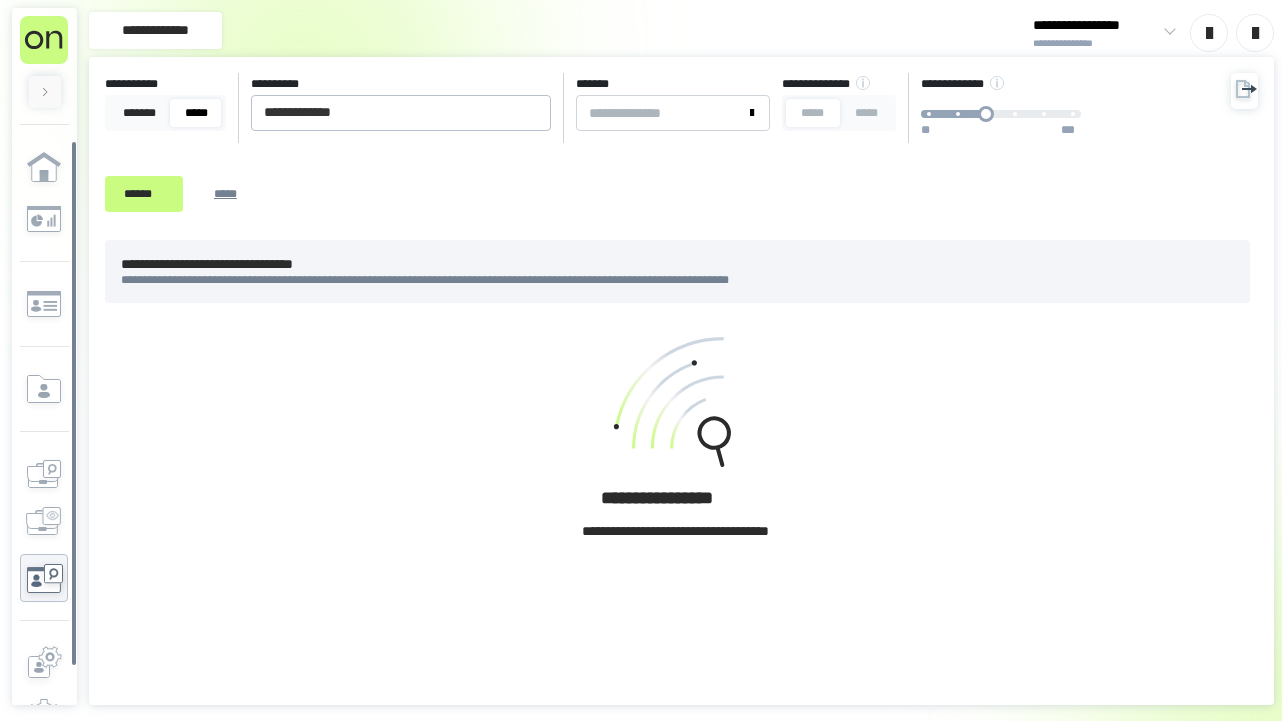 scroll, scrollTop: 0, scrollLeft: 0, axis: both 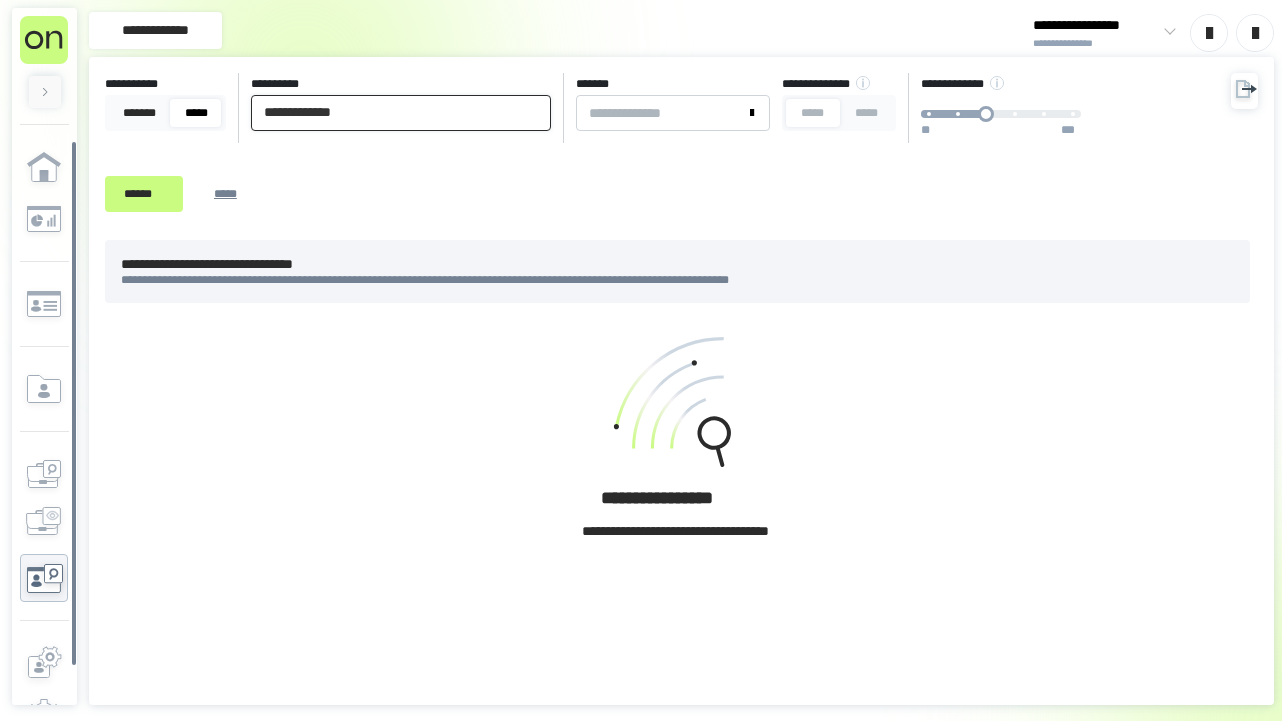 drag, startPoint x: 353, startPoint y: 114, endPoint x: 308, endPoint y: 115, distance: 45.01111 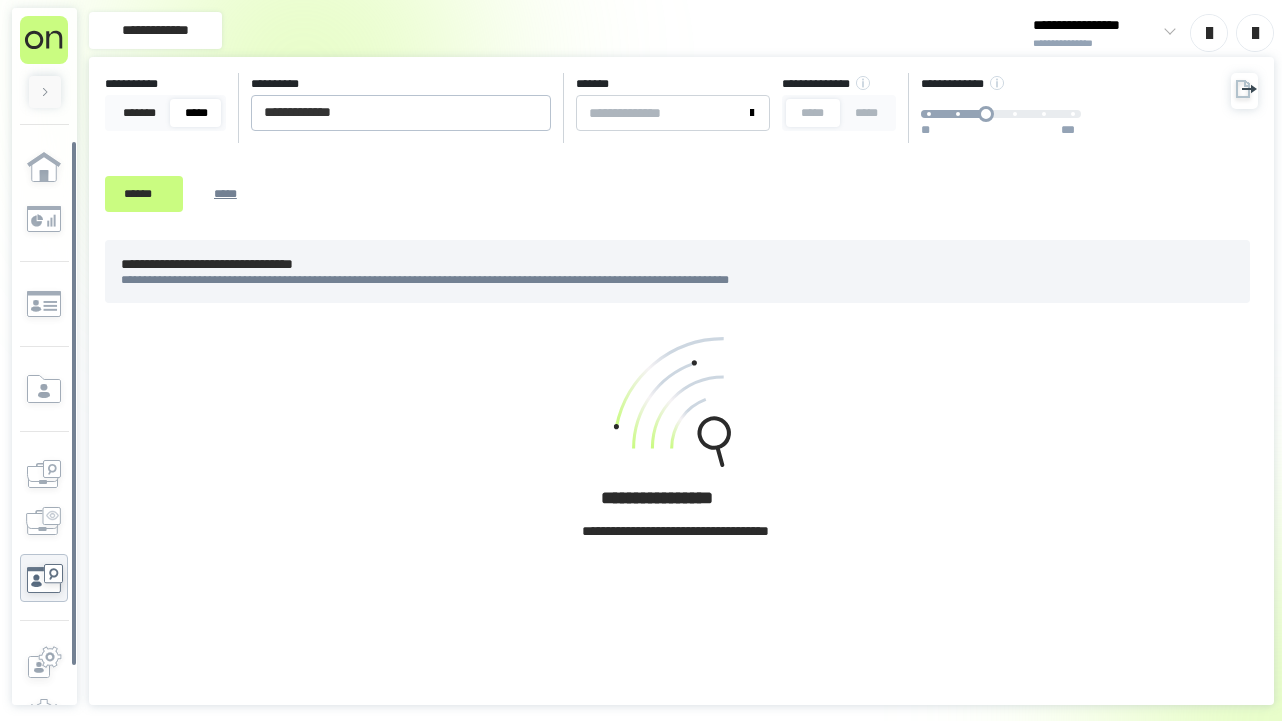 click on "**********" at bounding box center [662, 148] 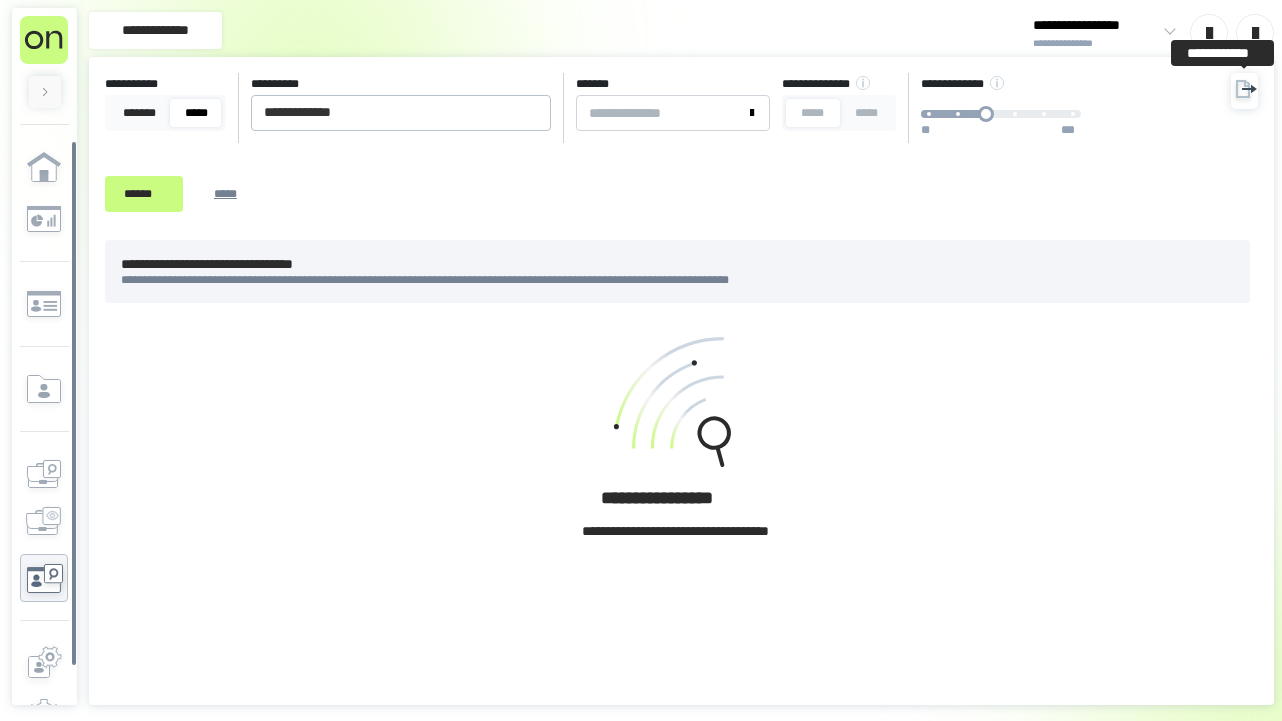 click 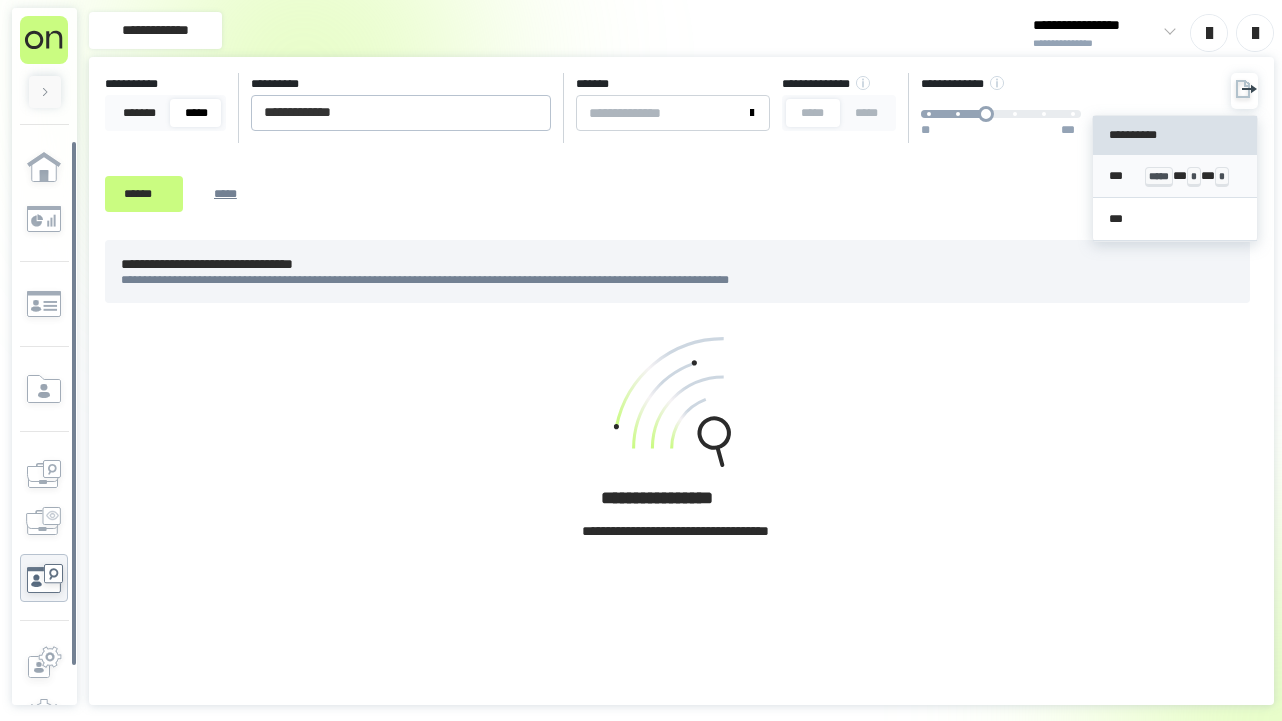 click on "*** ***** * * *   *" at bounding box center (1175, 176) 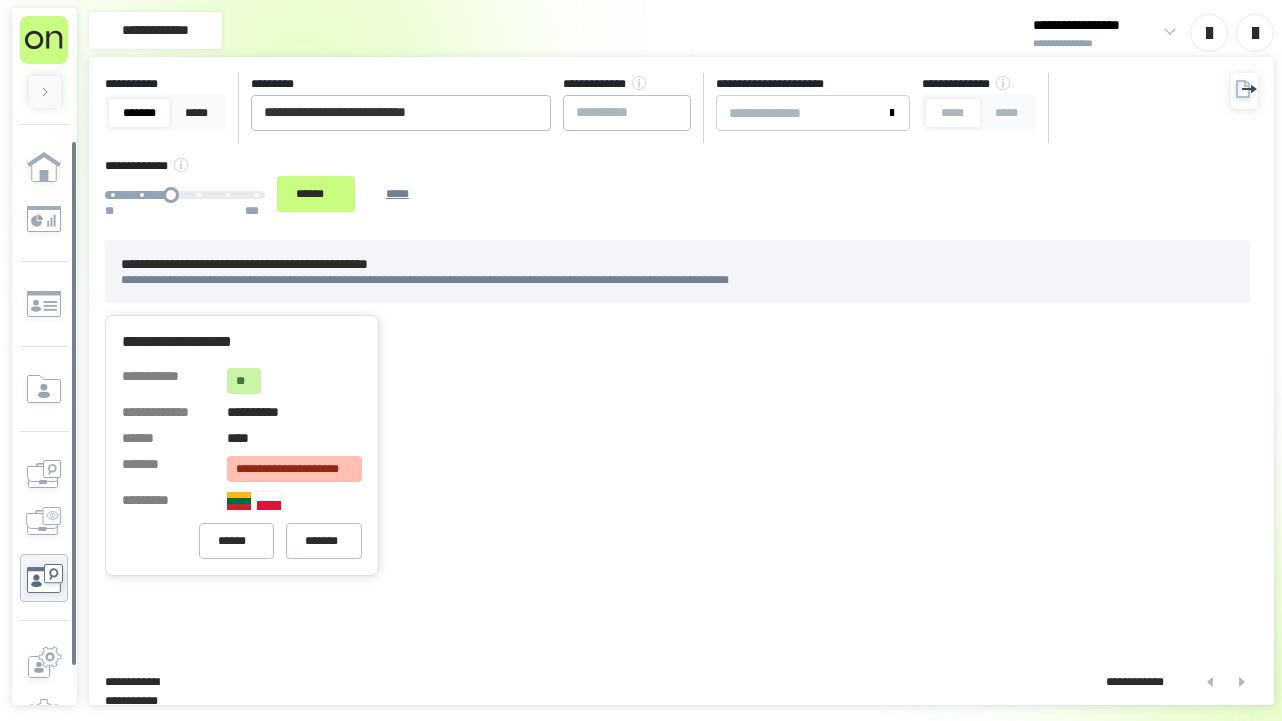 scroll, scrollTop: 0, scrollLeft: 0, axis: both 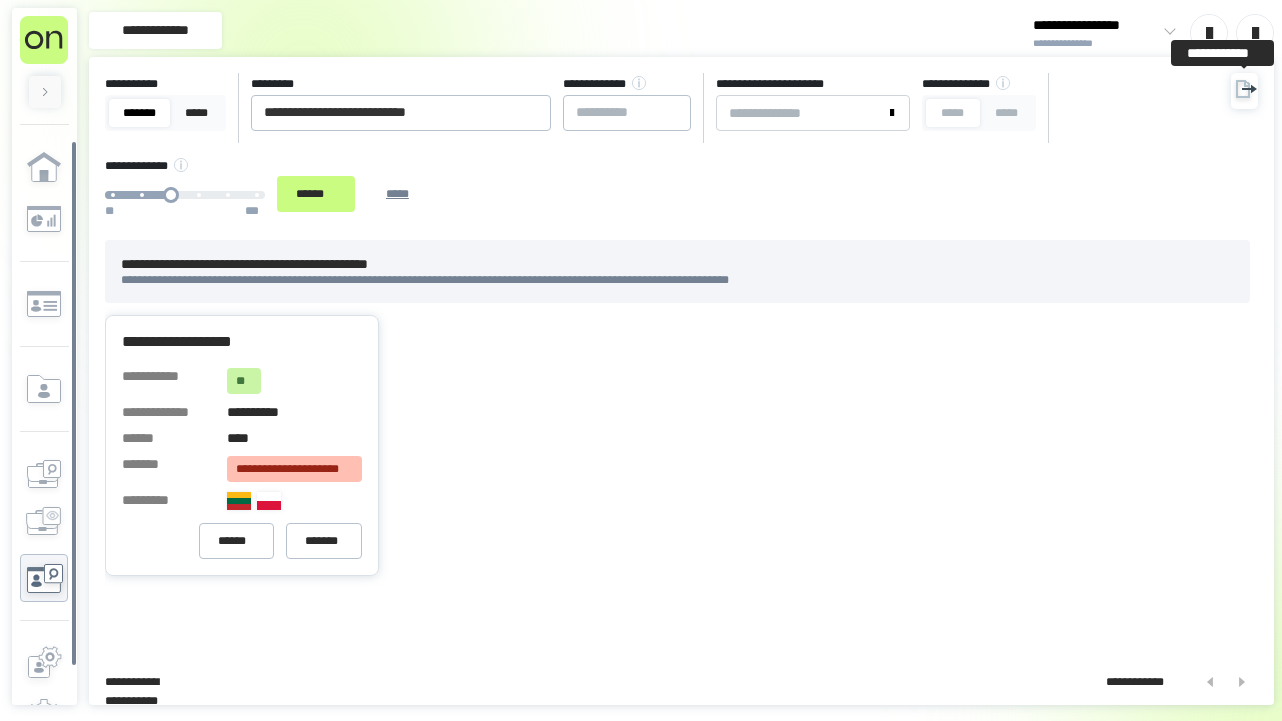 click 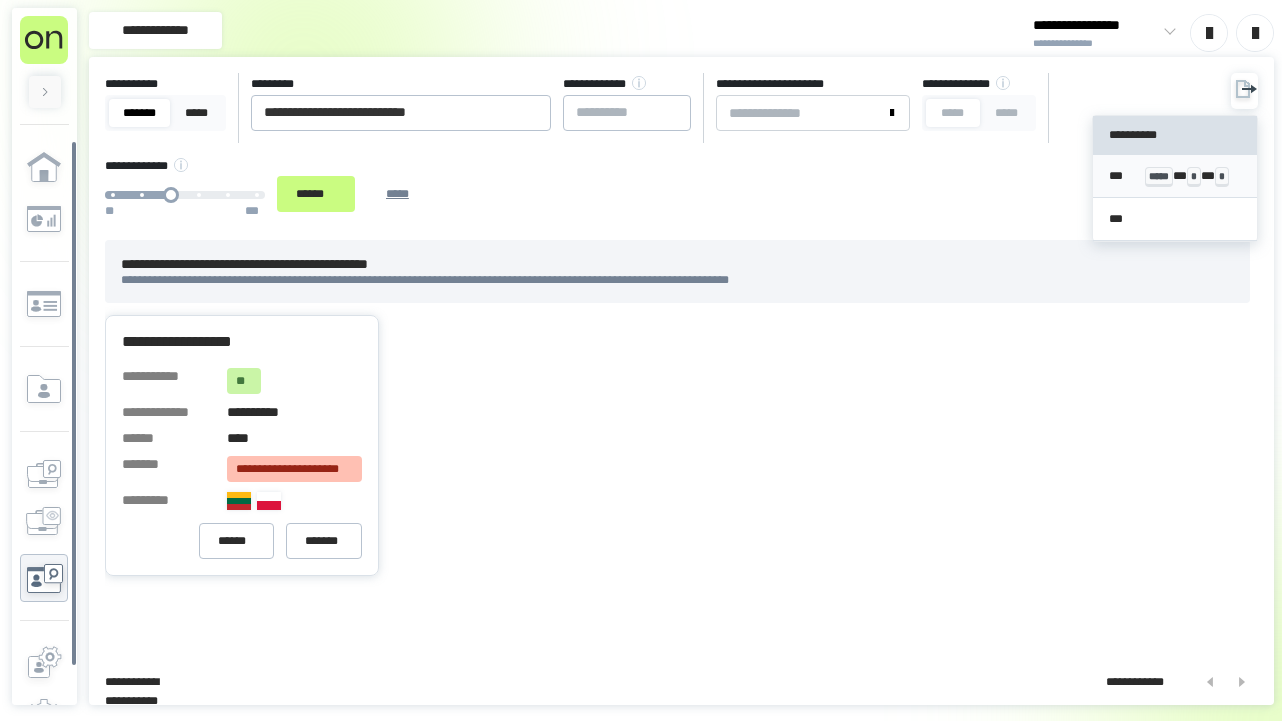 click on "*** ***** * * *   *" at bounding box center [1175, 176] 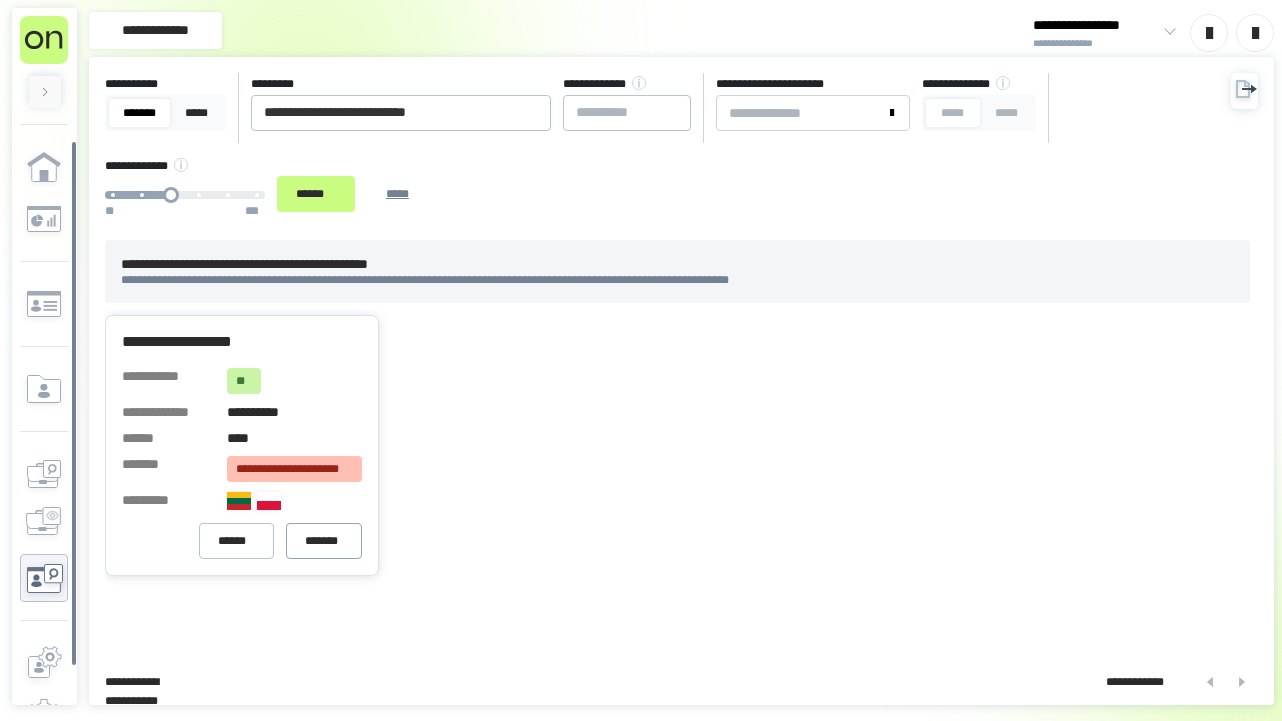 click on "*******" at bounding box center (324, 541) 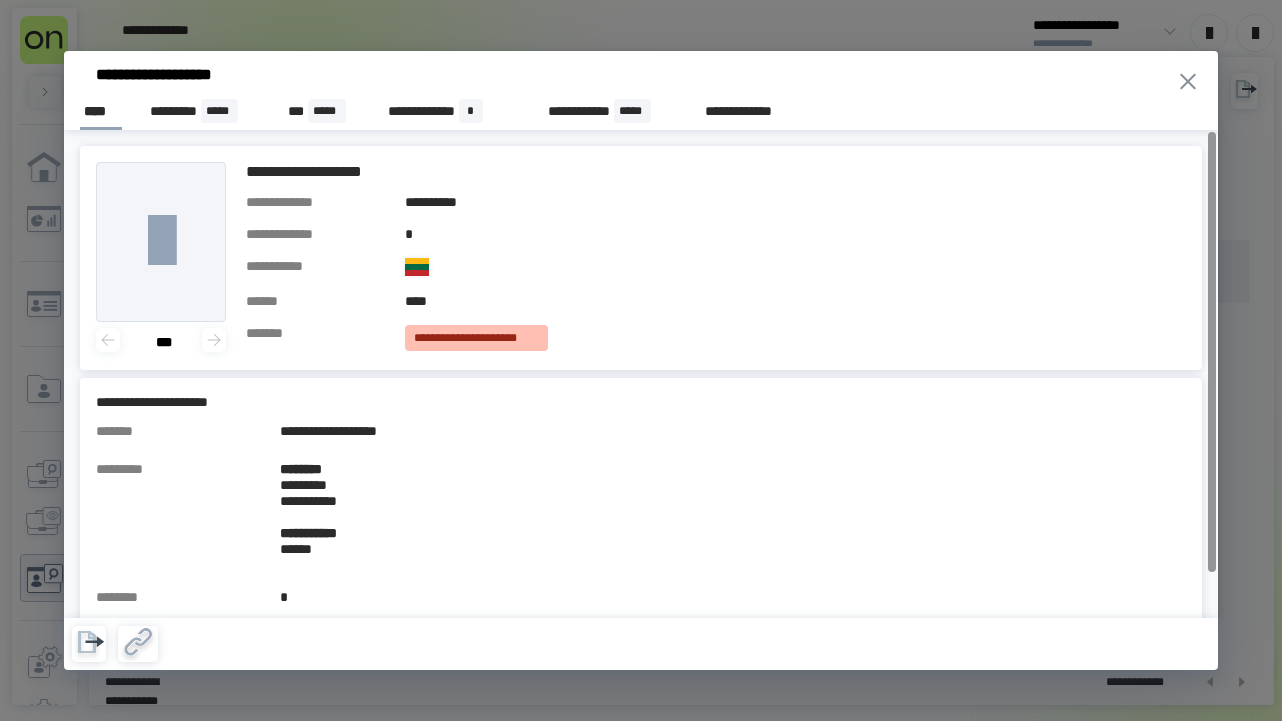 scroll, scrollTop: 0, scrollLeft: 0, axis: both 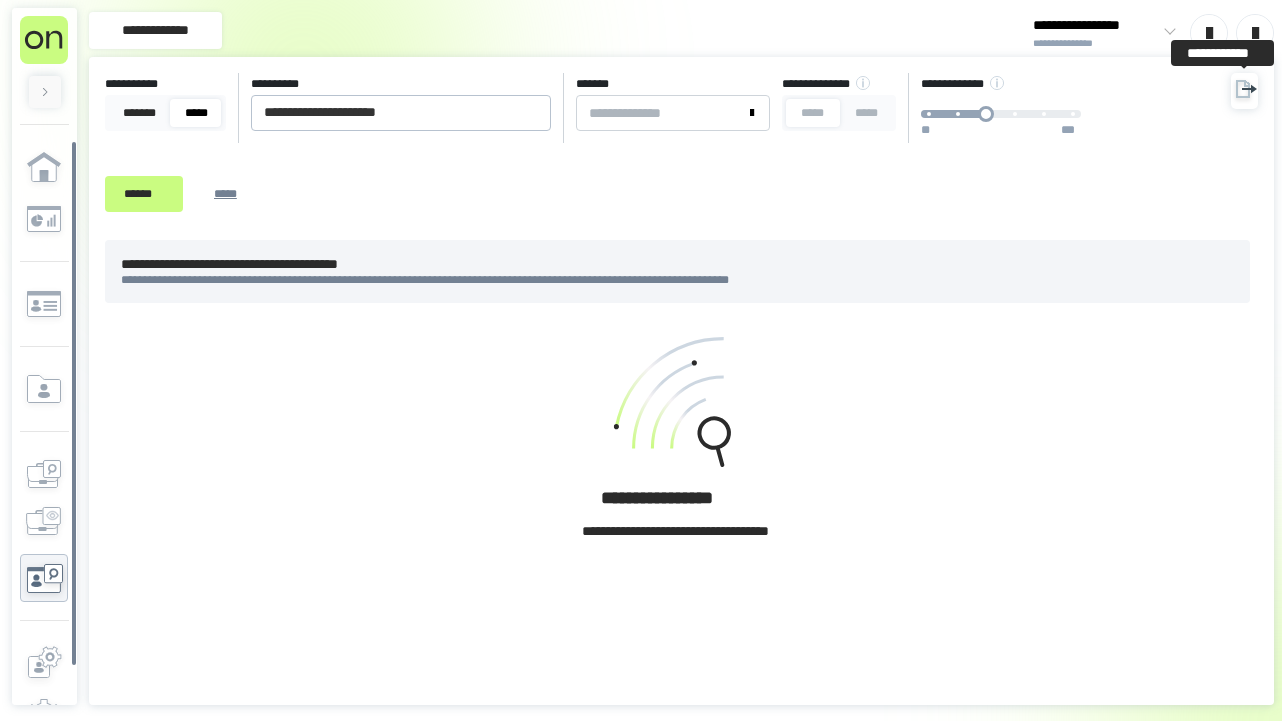 click 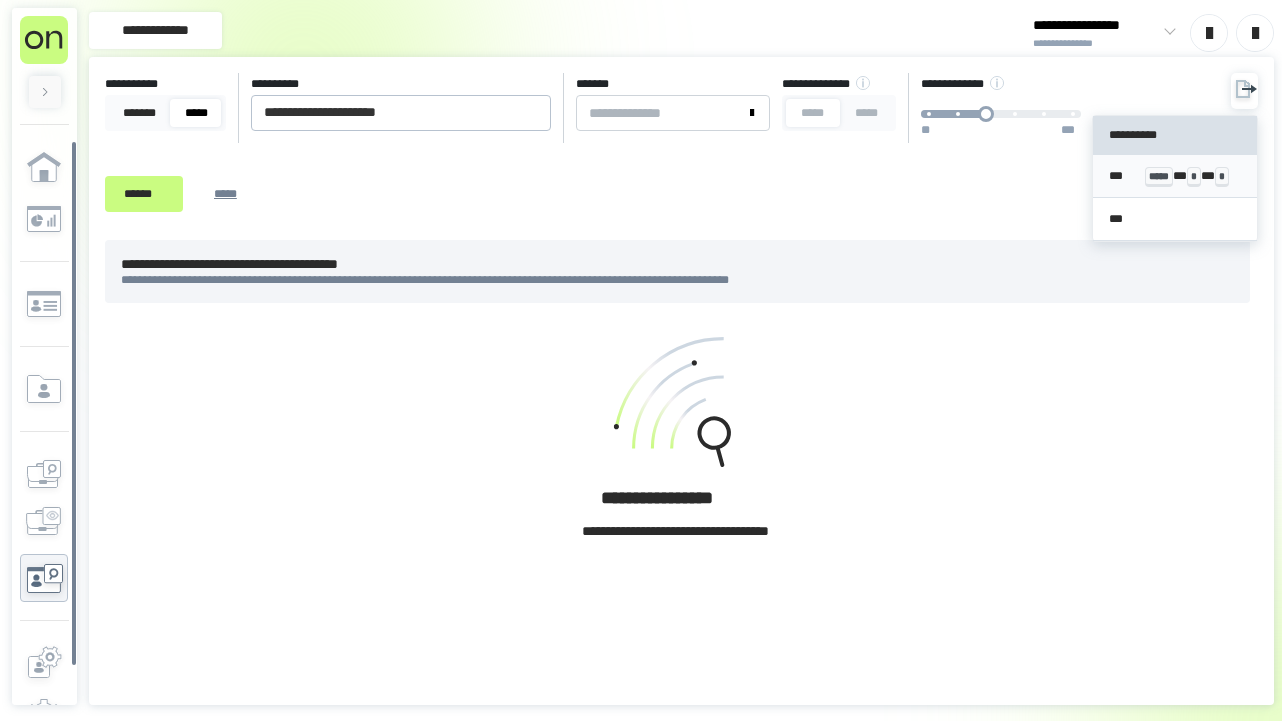 click on "*** ***** * * *   *" at bounding box center (1175, 176) 